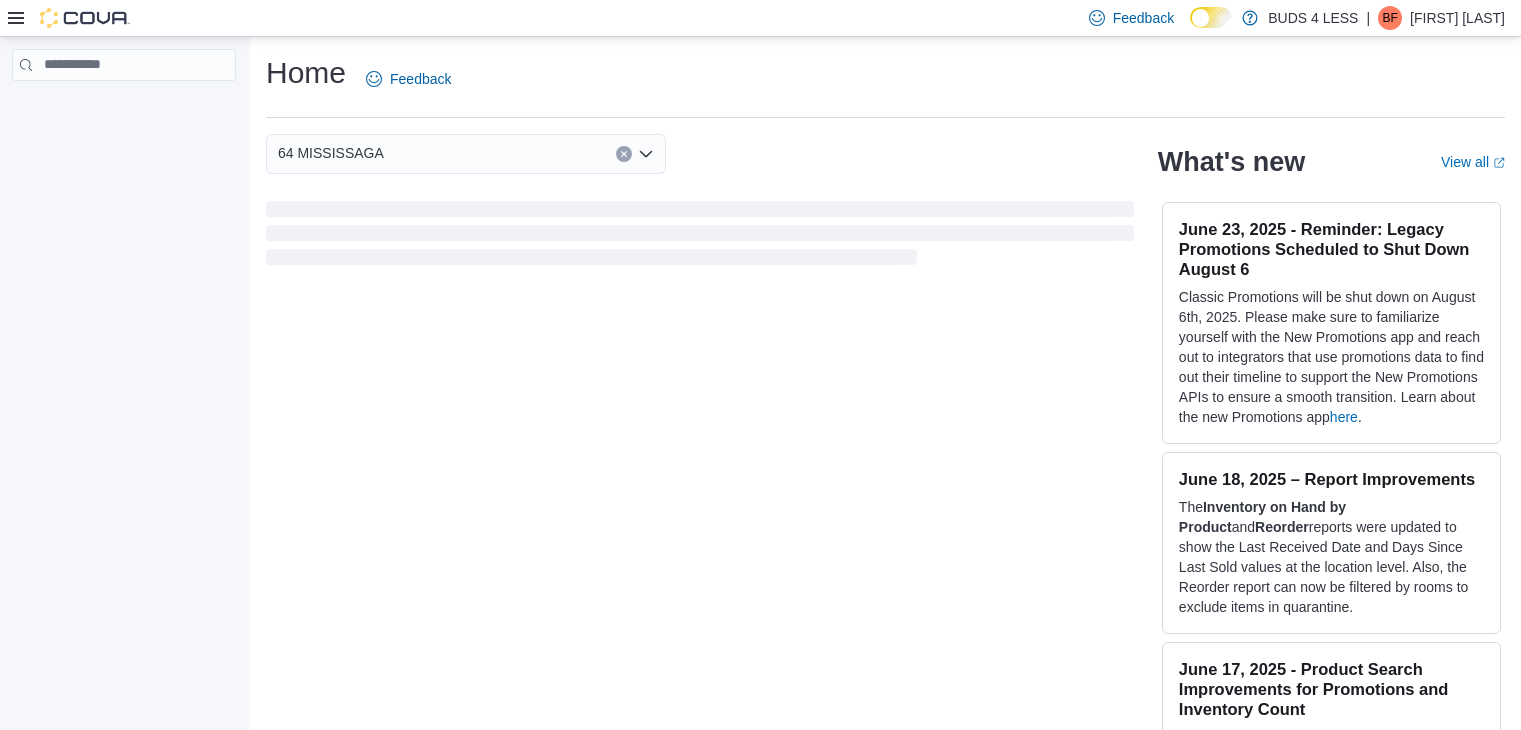 scroll, scrollTop: 0, scrollLeft: 0, axis: both 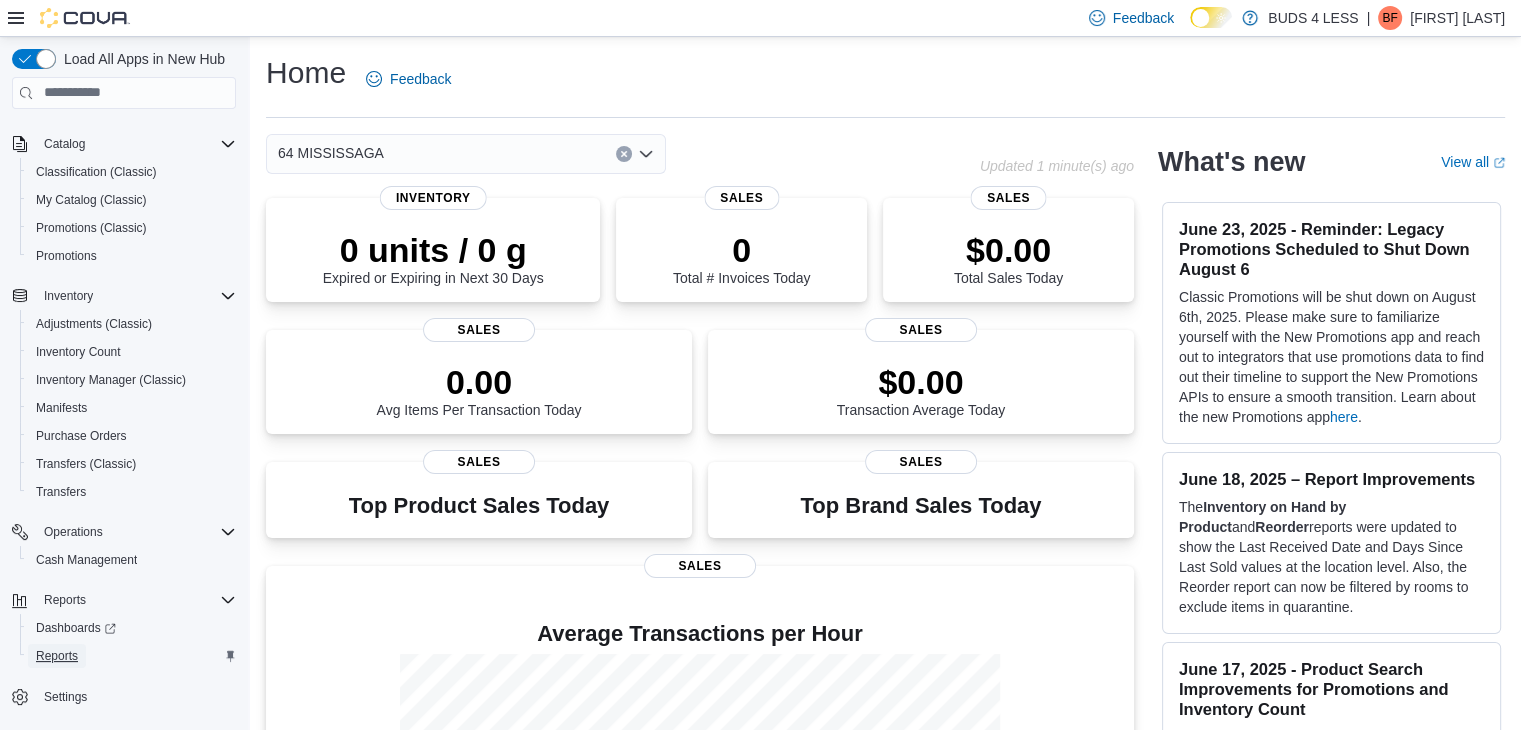 click on "Reports" at bounding box center [57, 656] 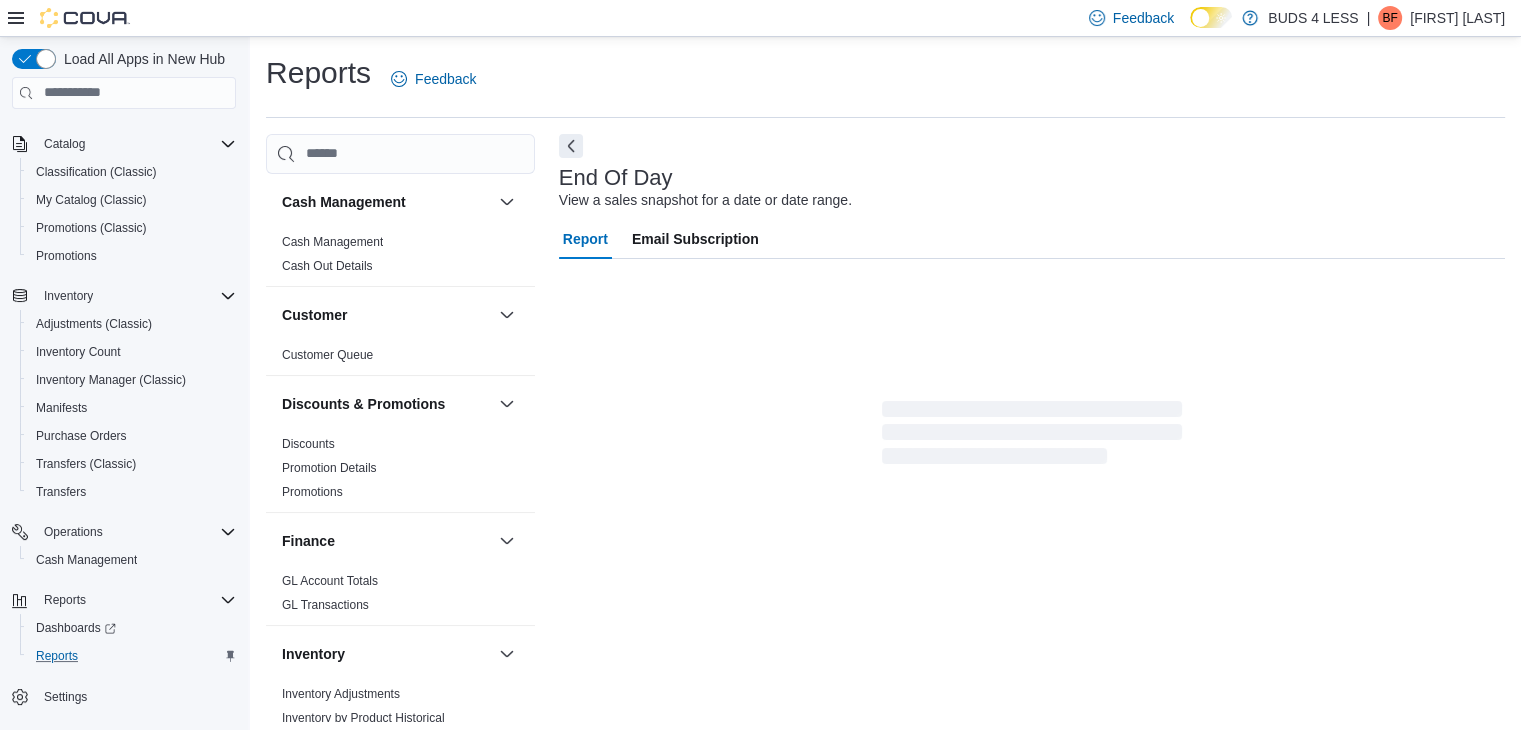 scroll, scrollTop: 7, scrollLeft: 0, axis: vertical 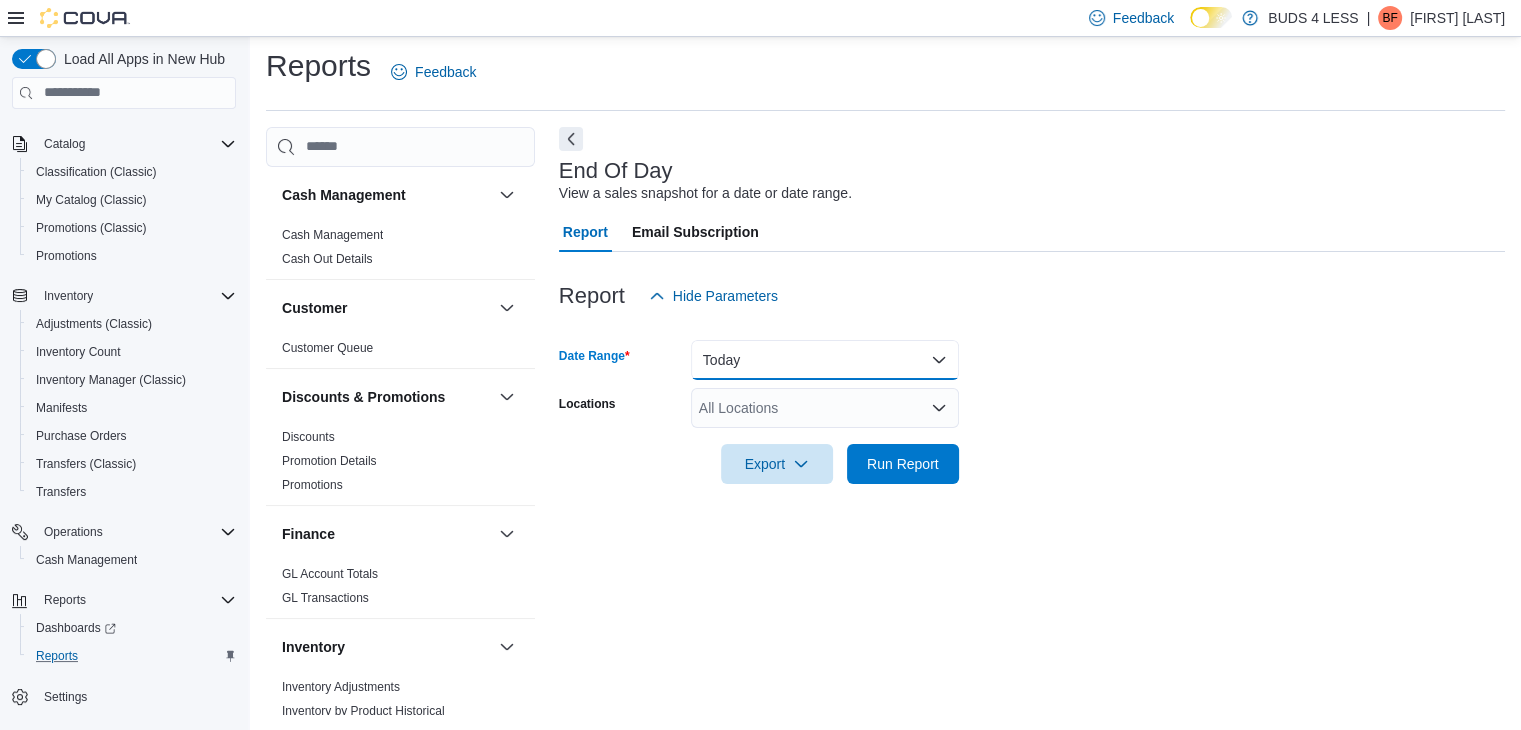 click on "Today" at bounding box center [825, 360] 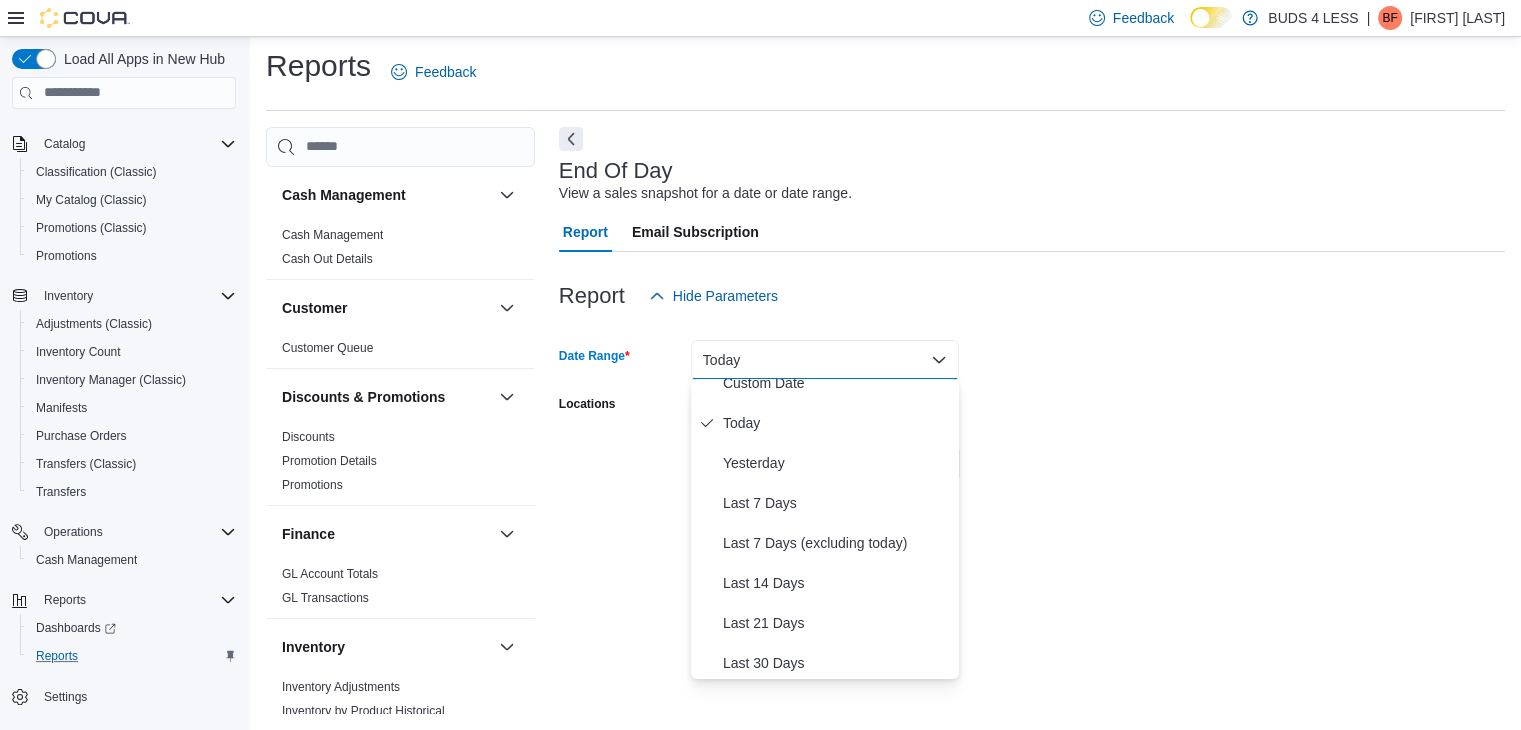 scroll, scrollTop: 0, scrollLeft: 0, axis: both 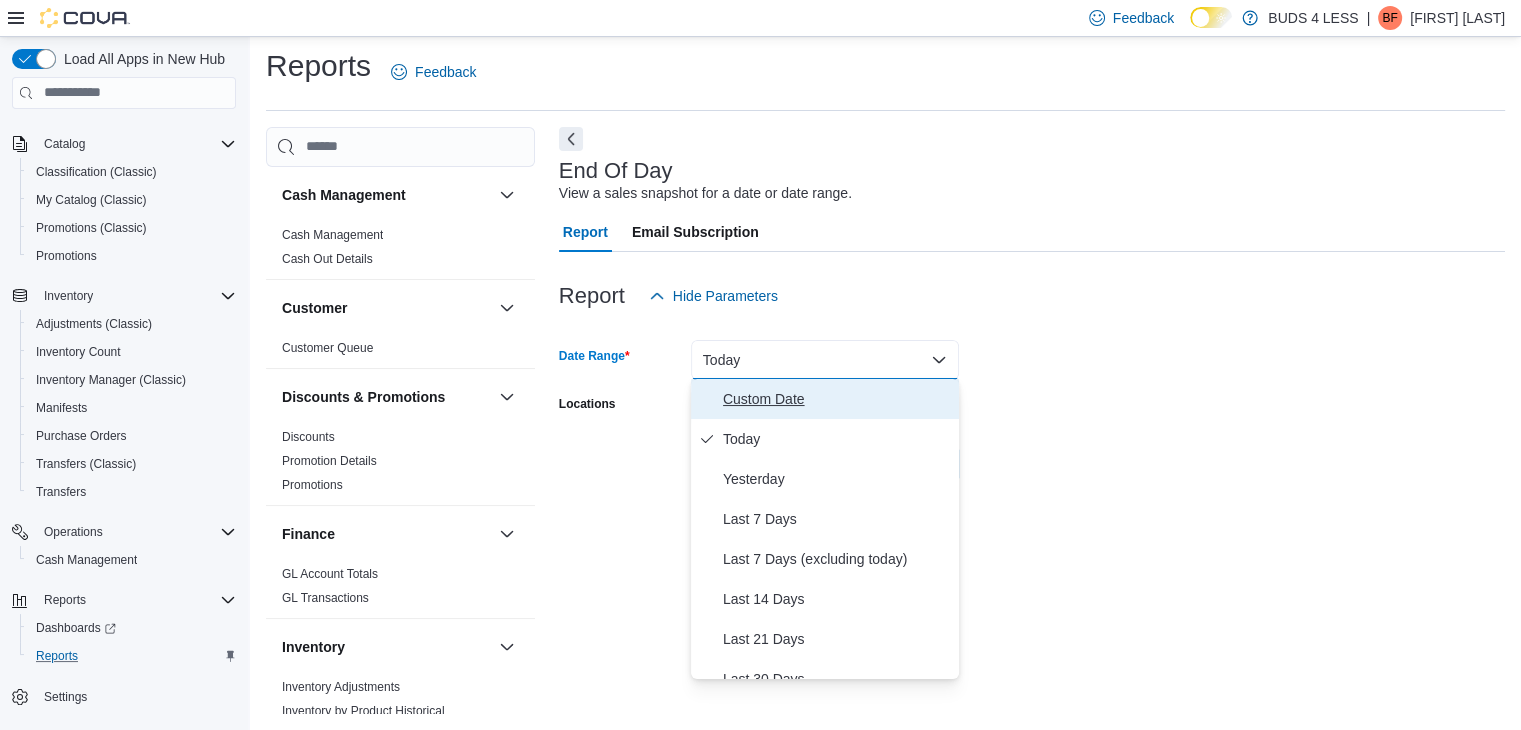 click on "Custom Date" at bounding box center [837, 399] 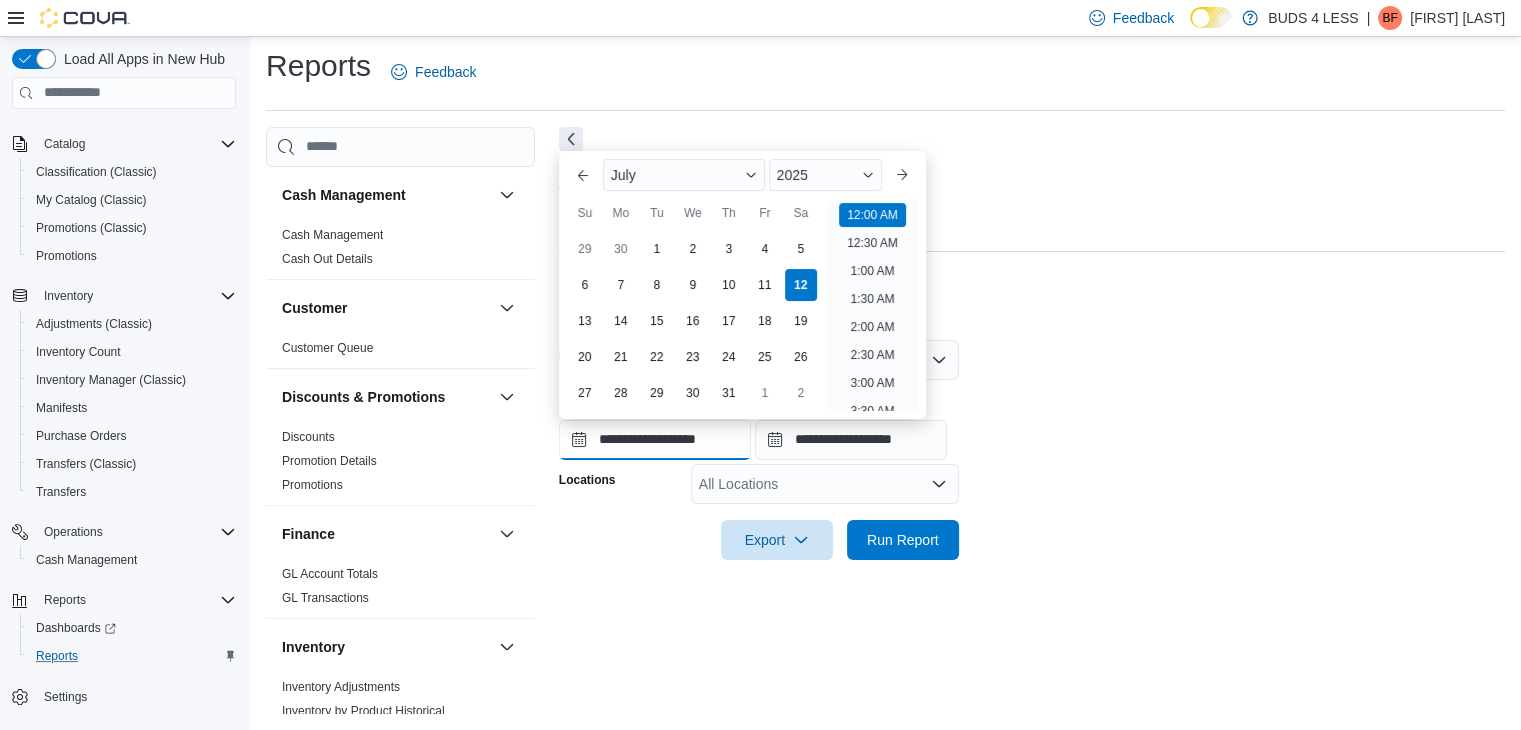 click on "**********" at bounding box center (655, 440) 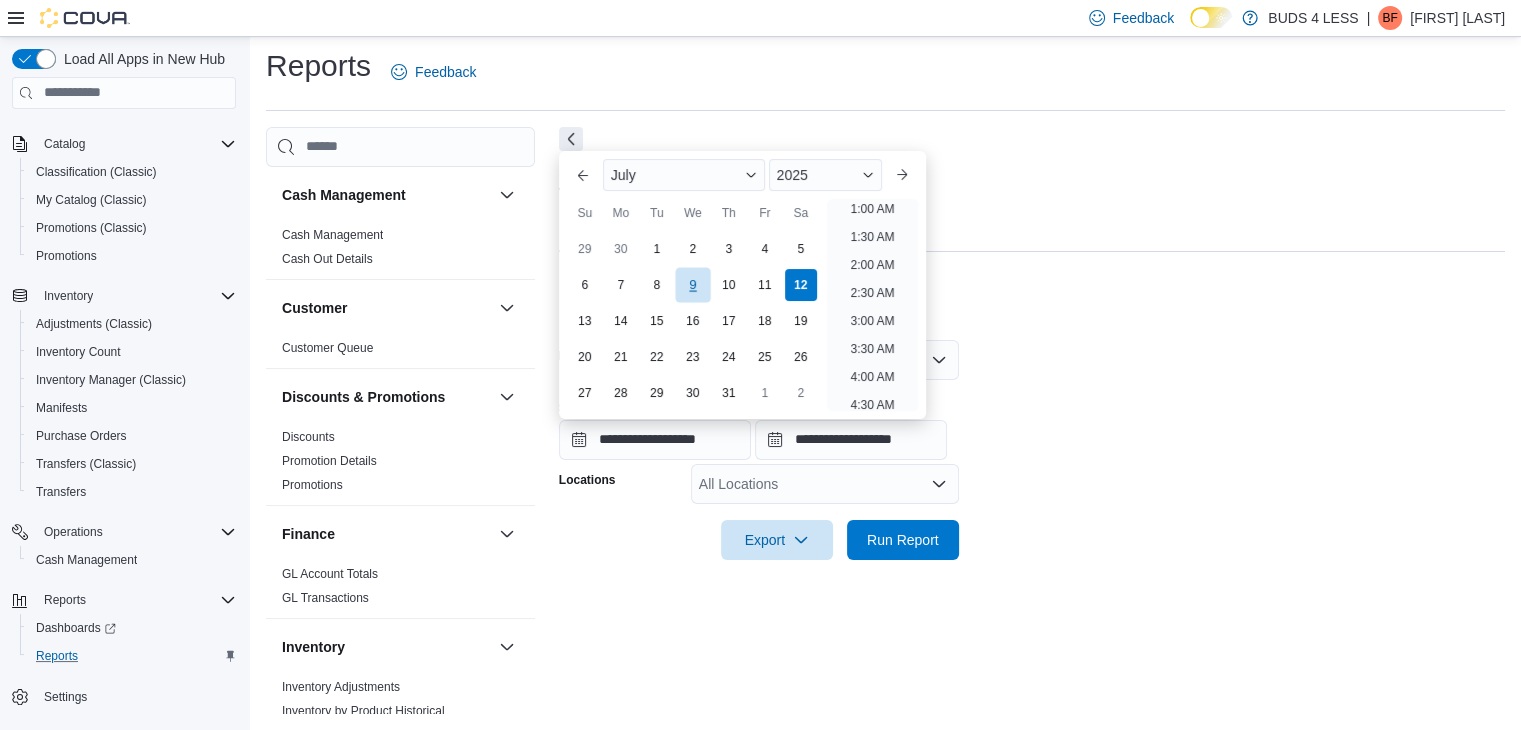click on "9" at bounding box center (692, 285) 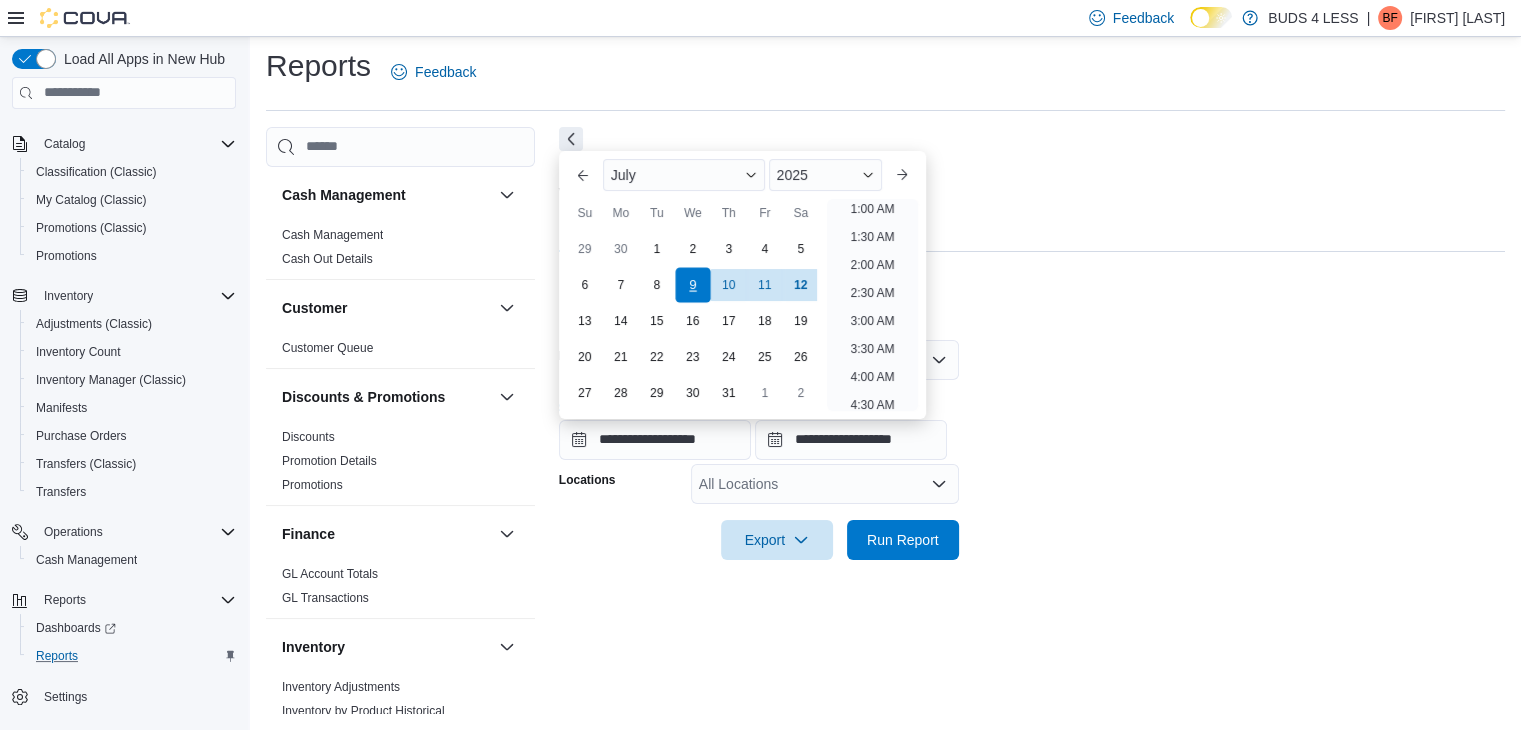 scroll, scrollTop: 4, scrollLeft: 0, axis: vertical 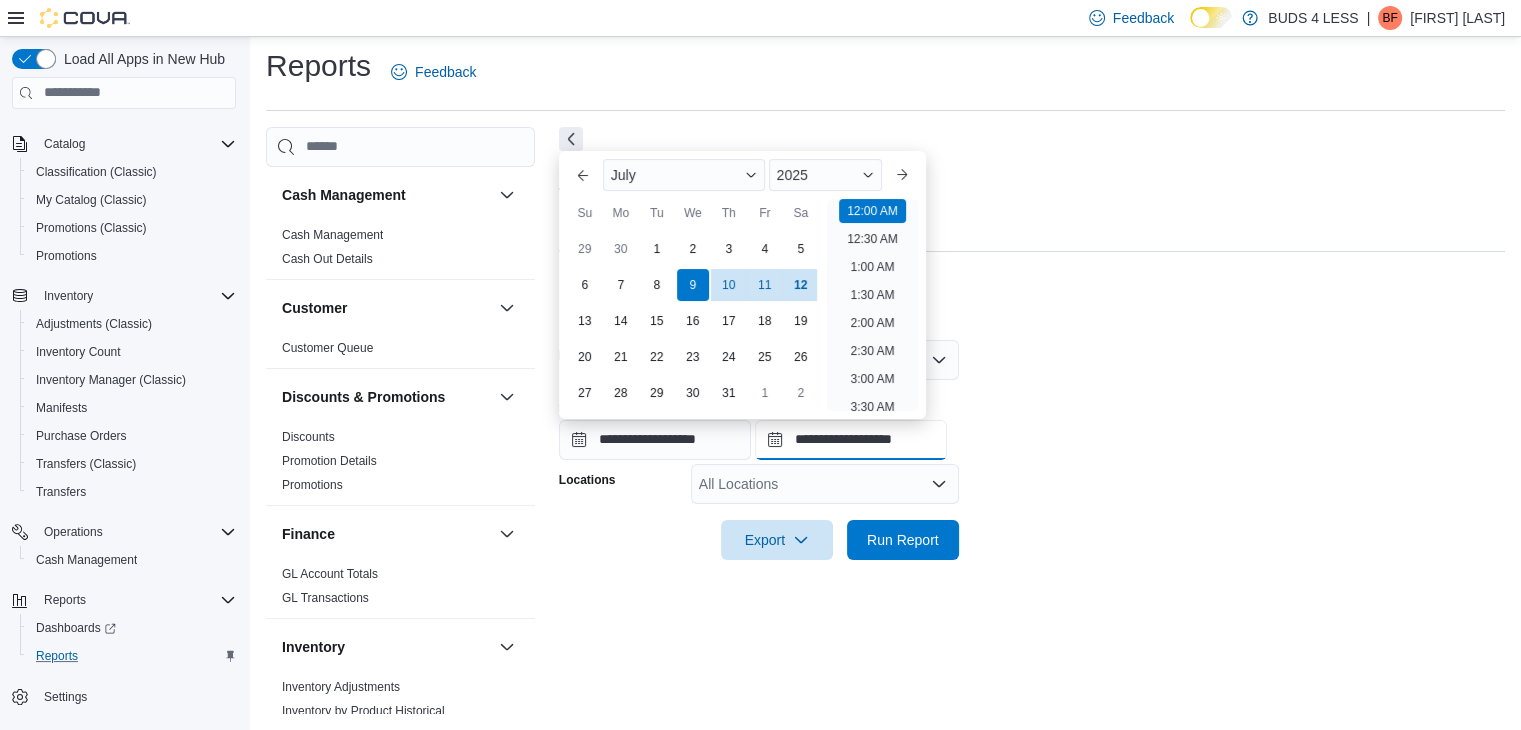 click on "**********" at bounding box center [851, 440] 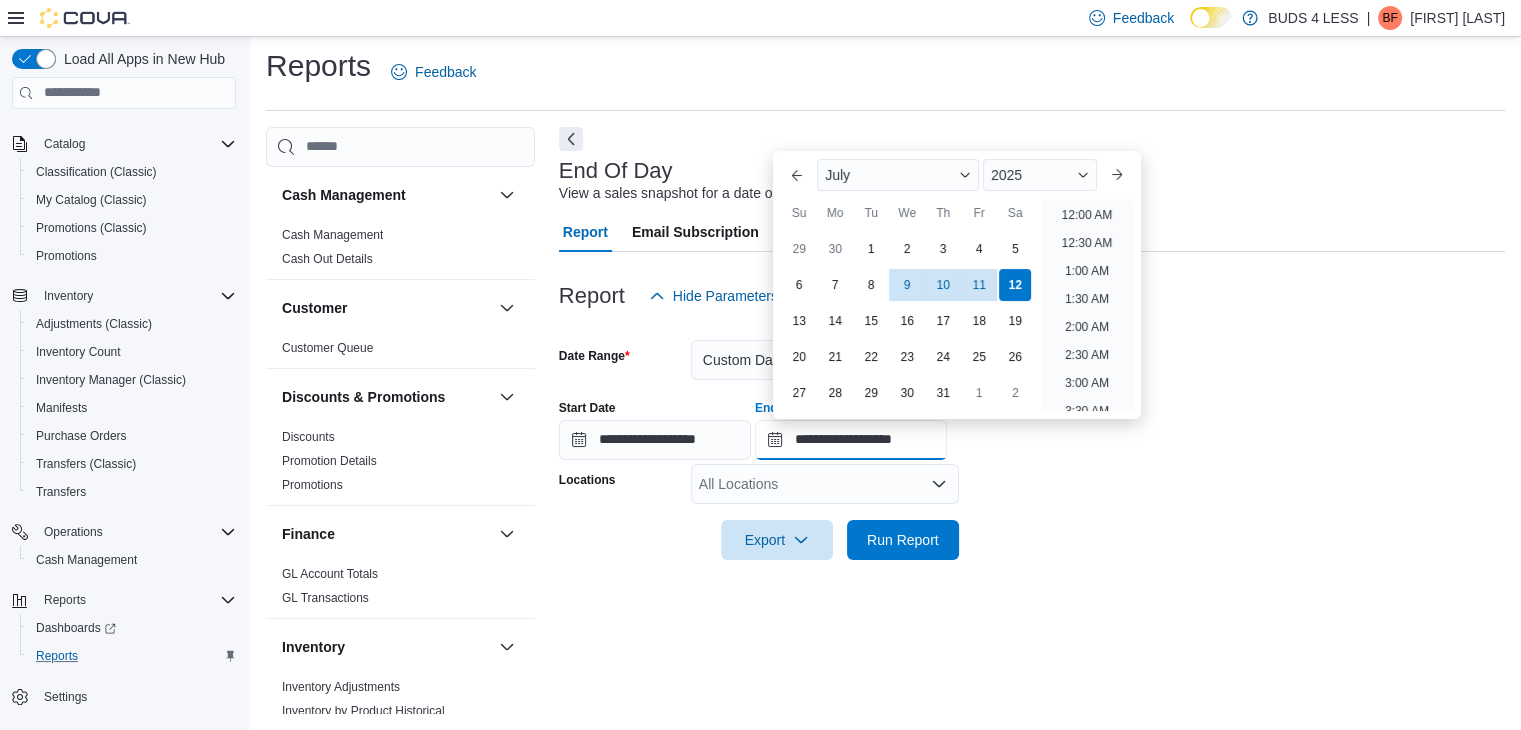 scroll, scrollTop: 1136, scrollLeft: 0, axis: vertical 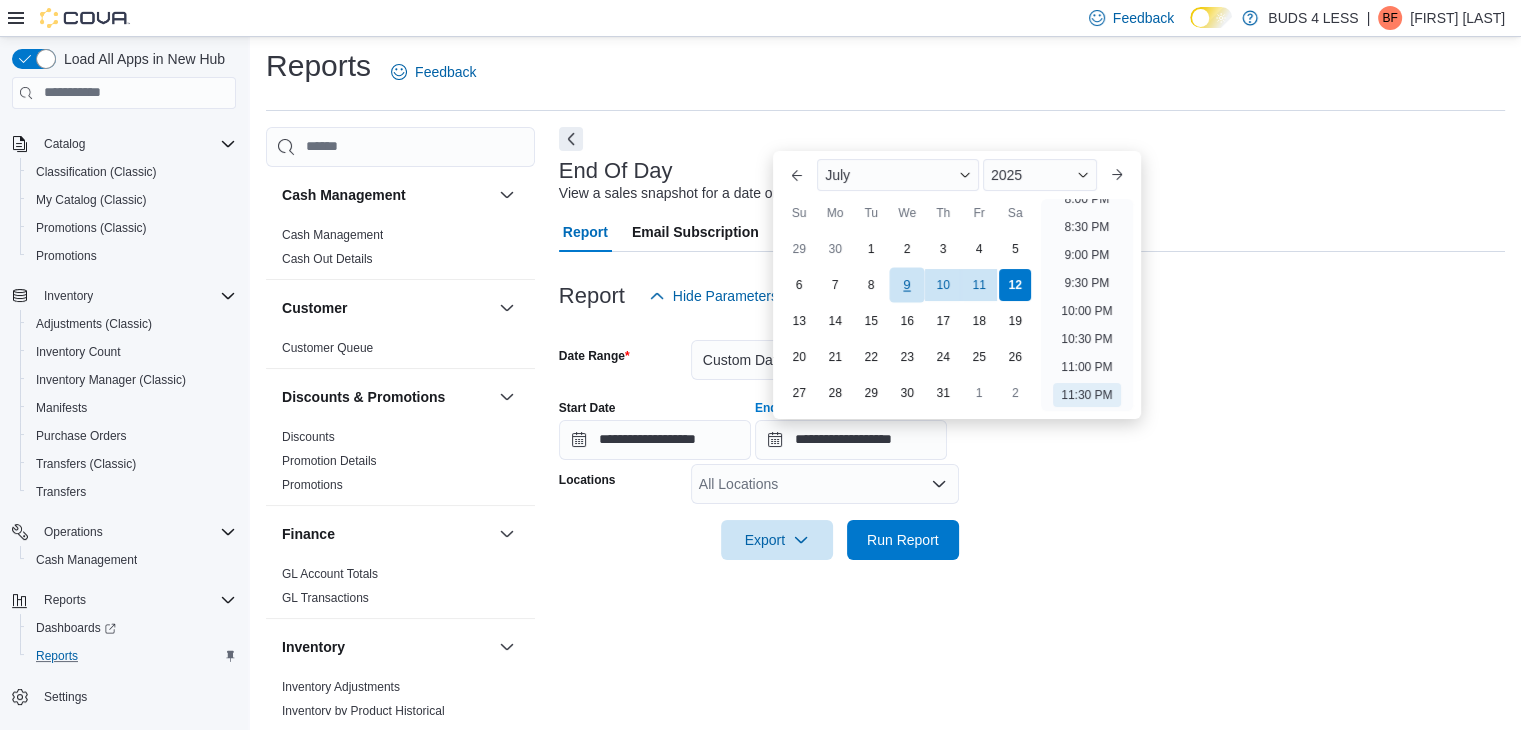 click on "9" at bounding box center [907, 285] 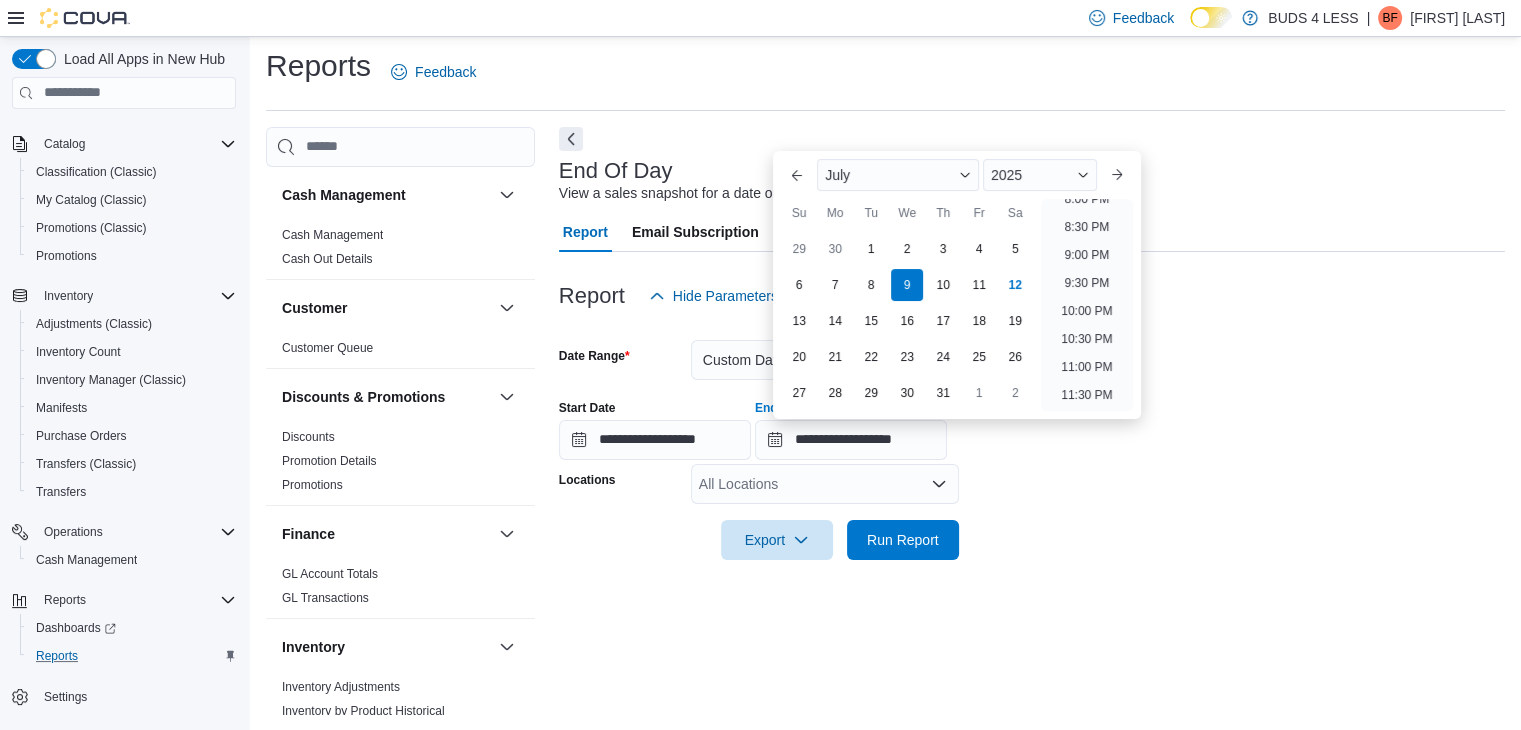 click on "**********" at bounding box center (1032, 438) 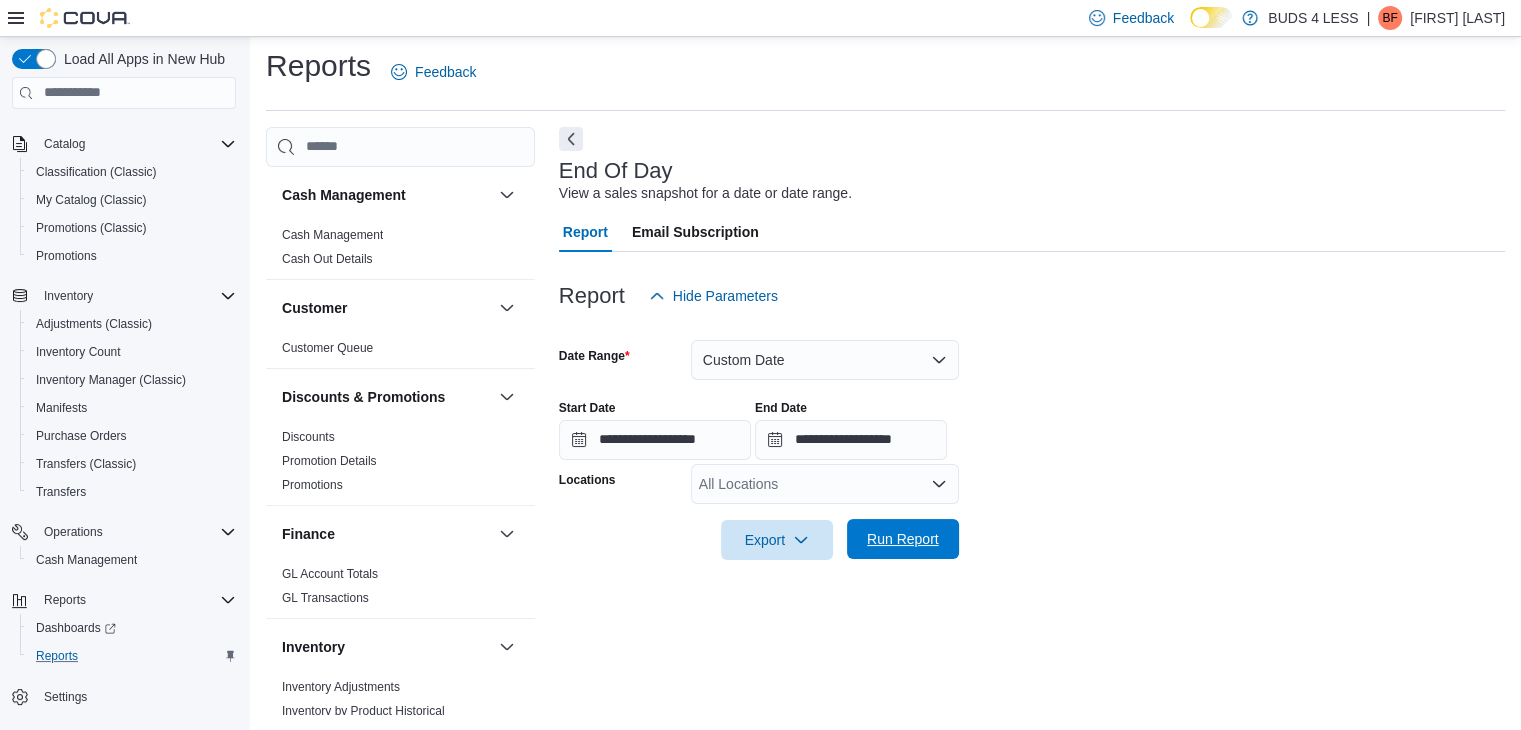 click on "Run Report" at bounding box center [903, 539] 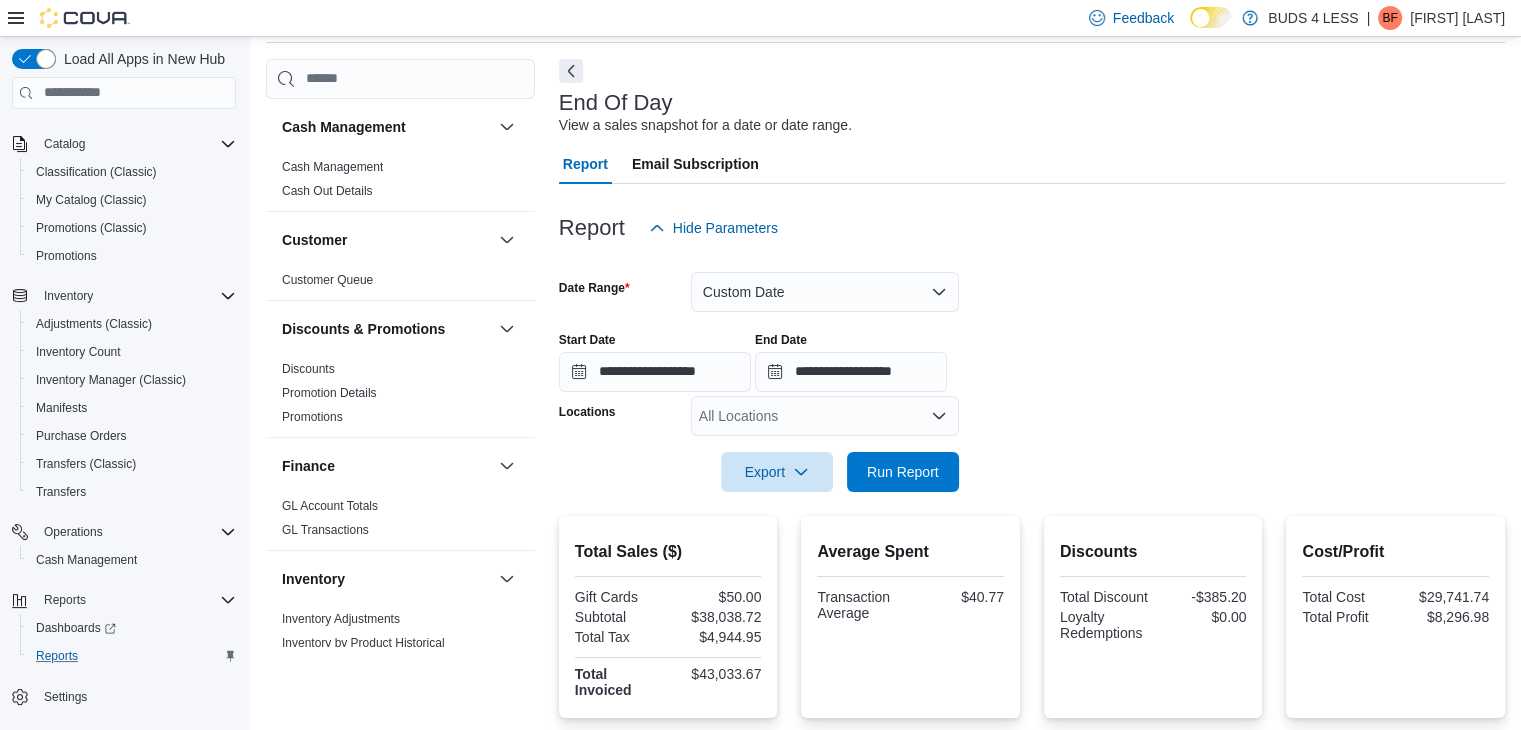 scroll, scrollTop: 107, scrollLeft: 0, axis: vertical 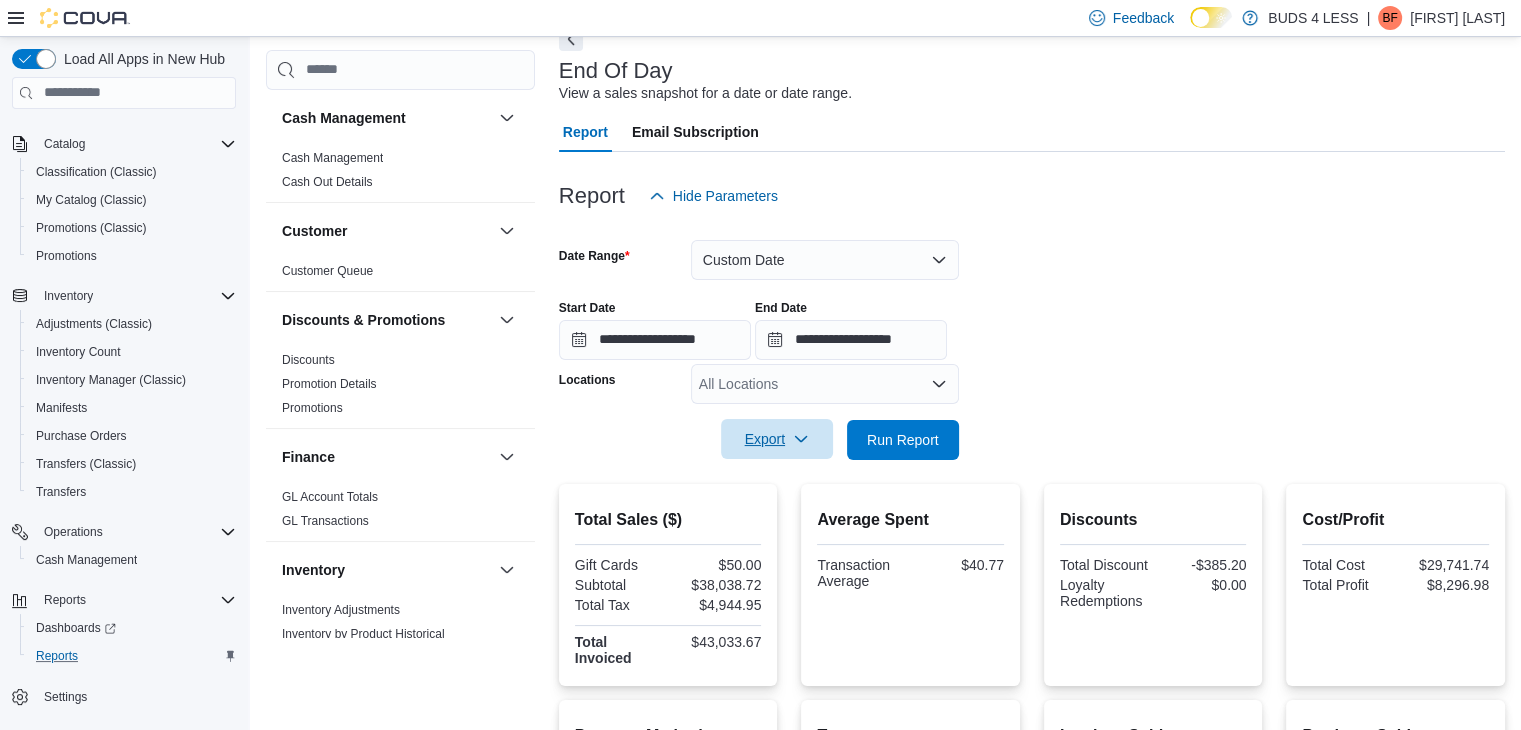 click on "Export" at bounding box center (777, 439) 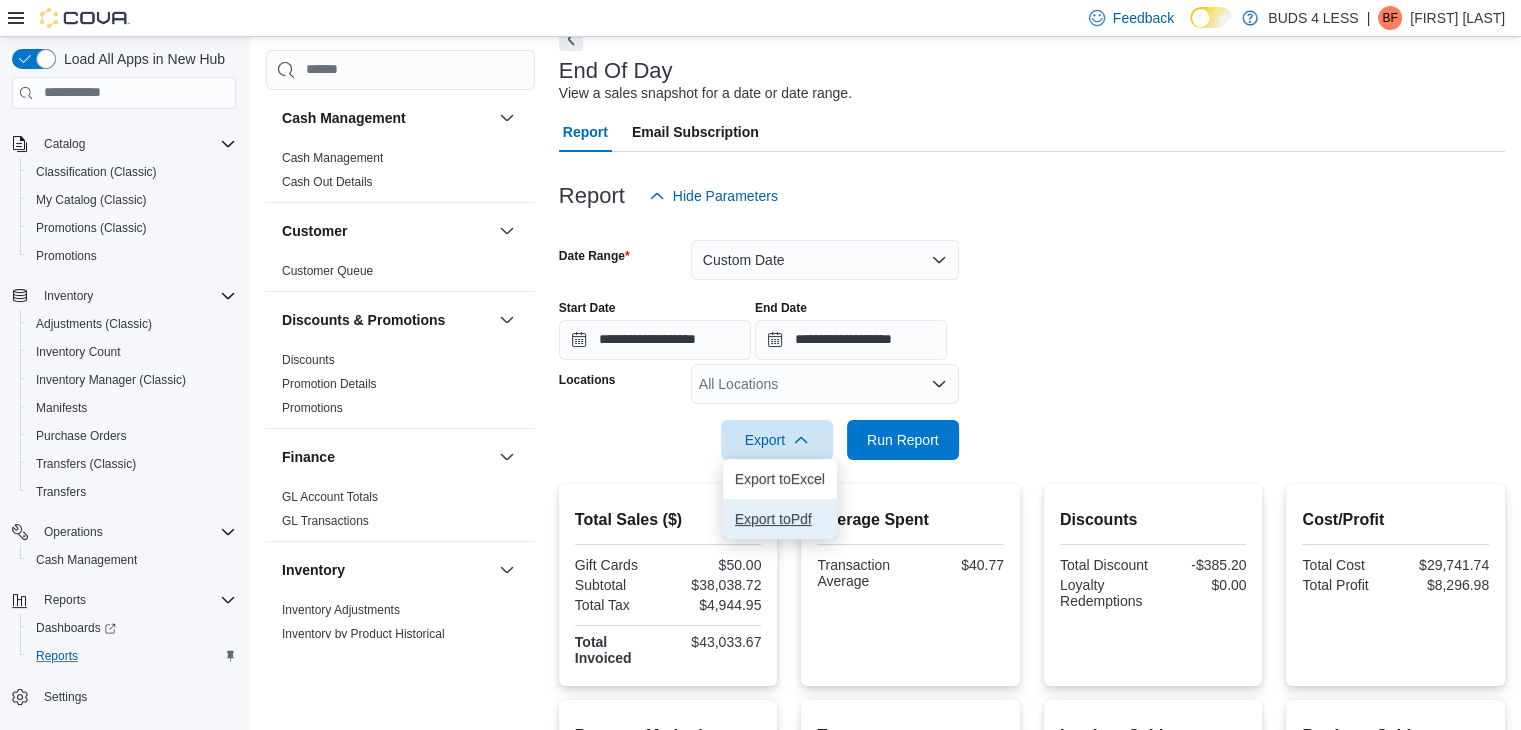 click on "Export to  Pdf" at bounding box center [780, 519] 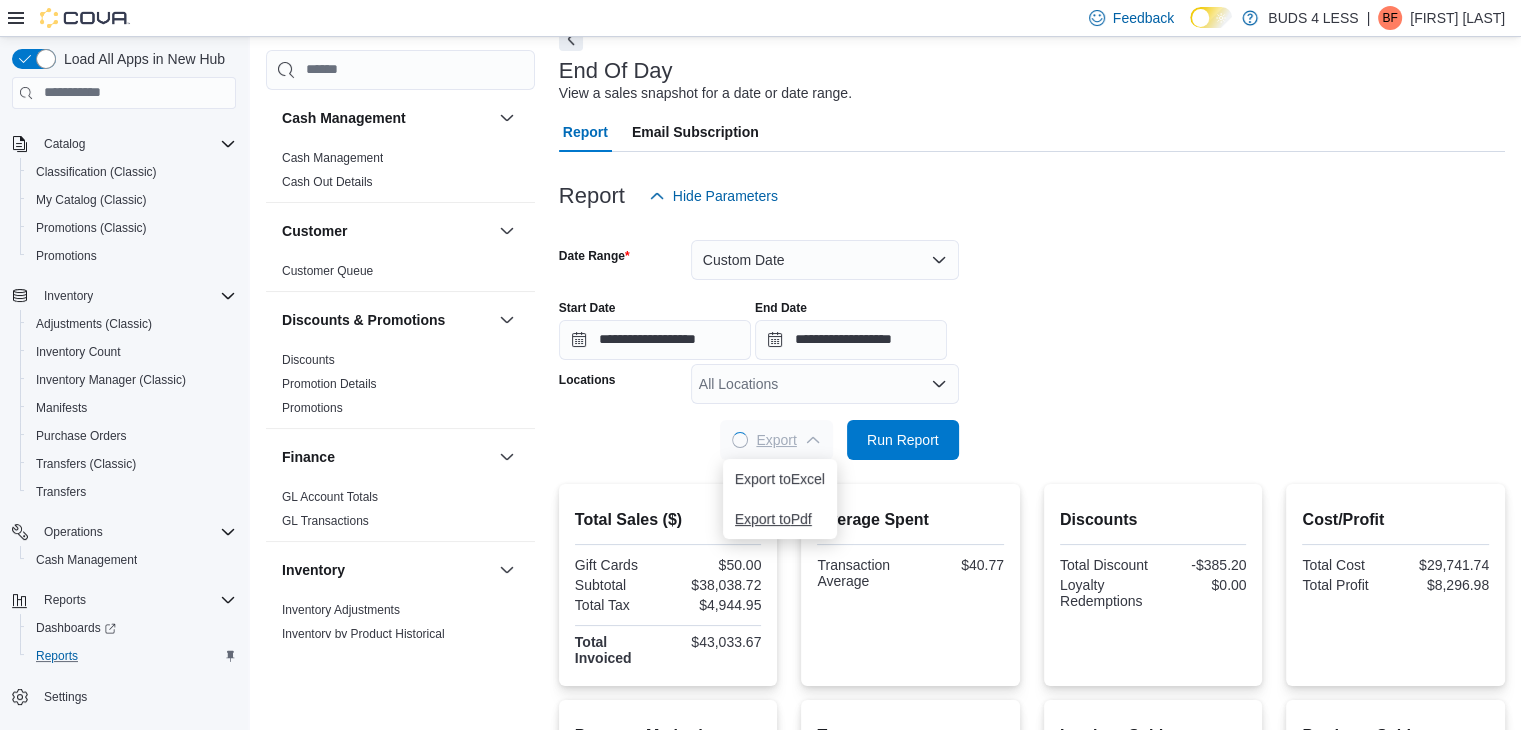 scroll, scrollTop: 0, scrollLeft: 0, axis: both 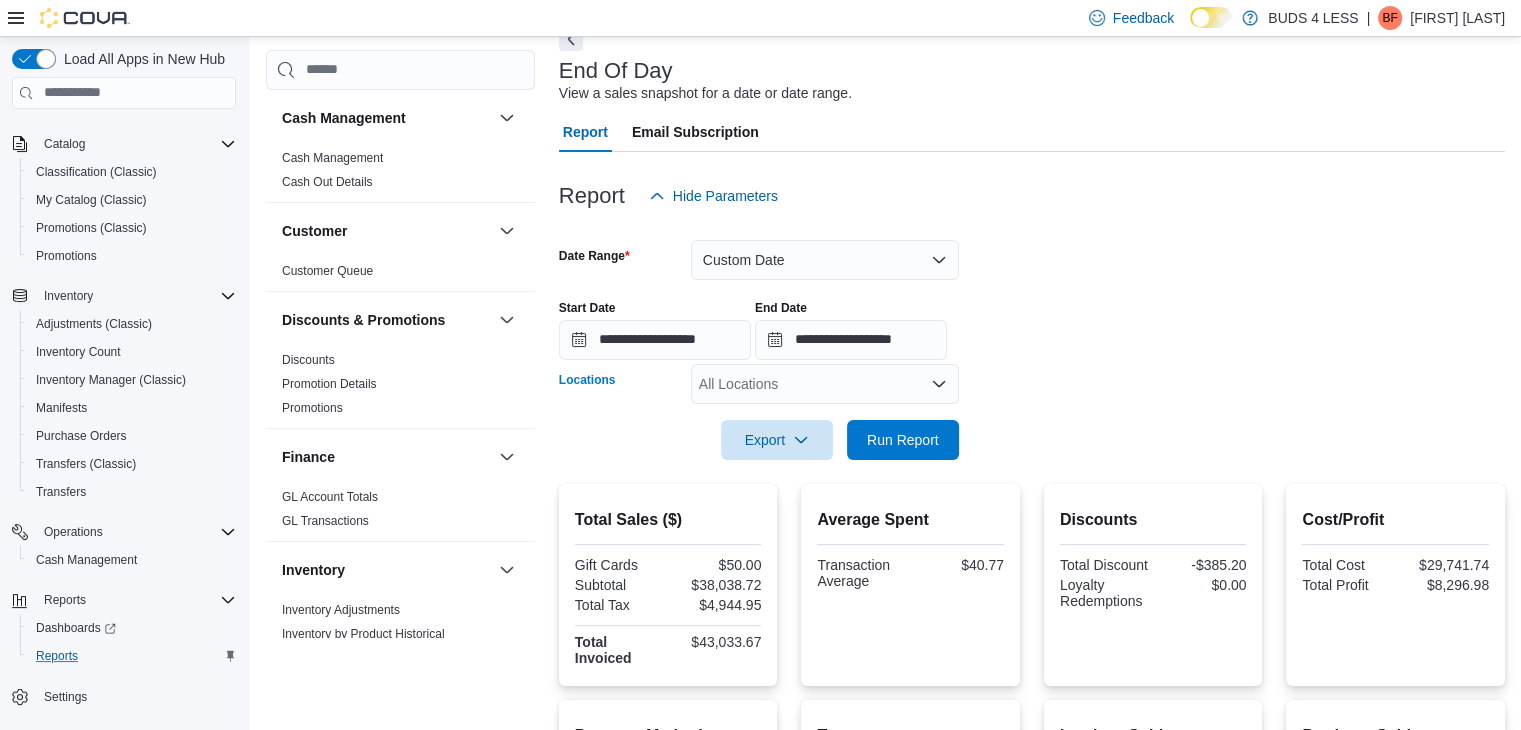 click 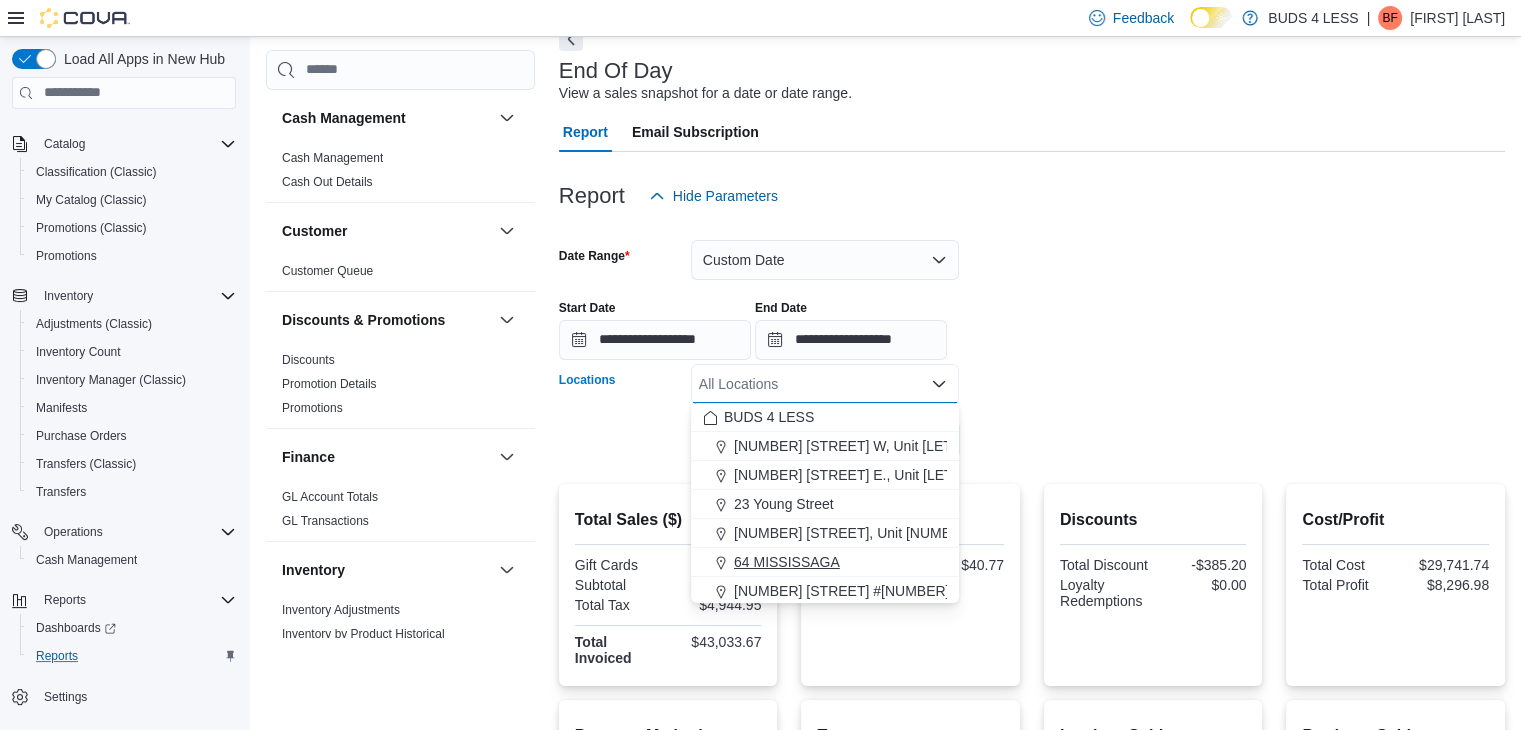 click on "64 MISSISSAGA" at bounding box center (787, 562) 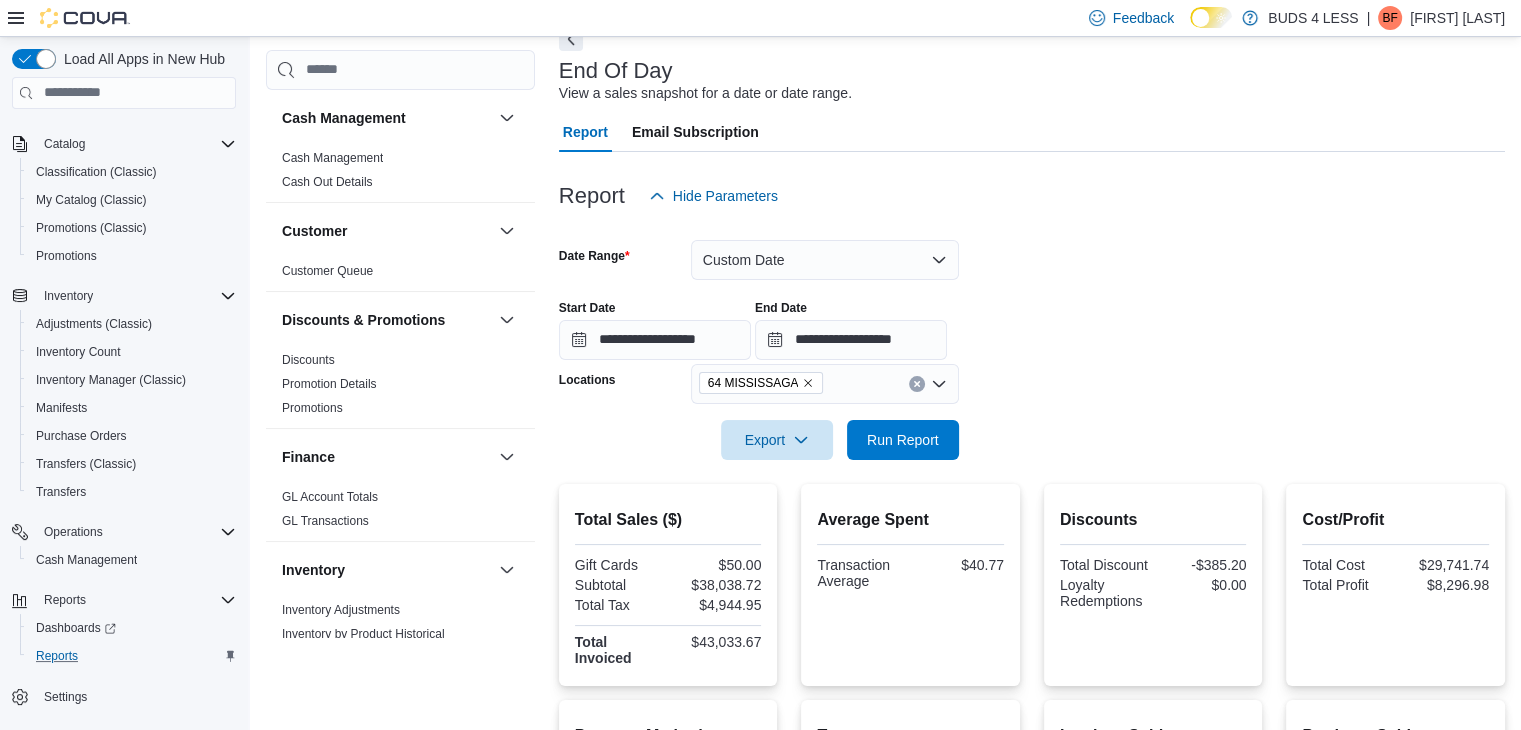 click at bounding box center (1032, 412) 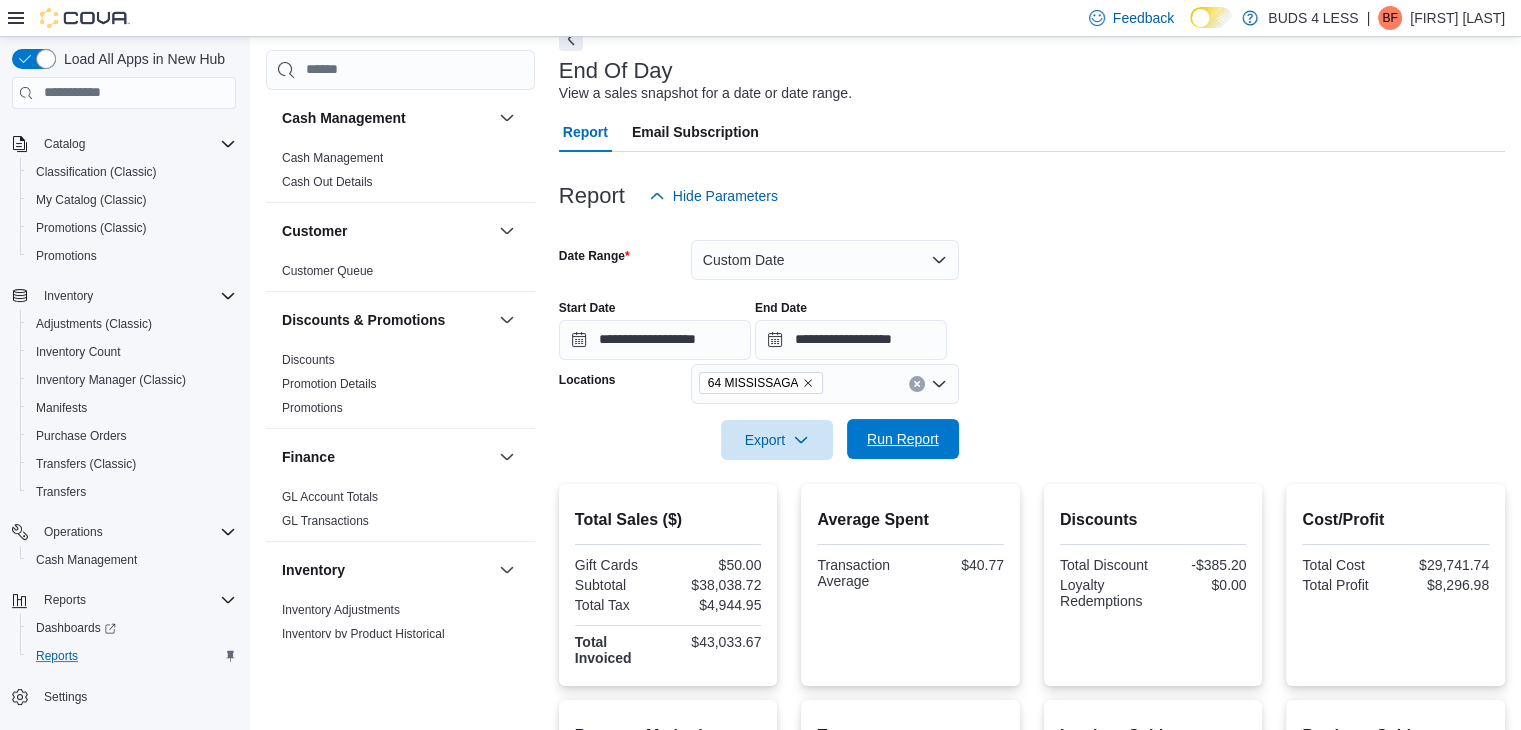 click on "Run Report" at bounding box center (903, 439) 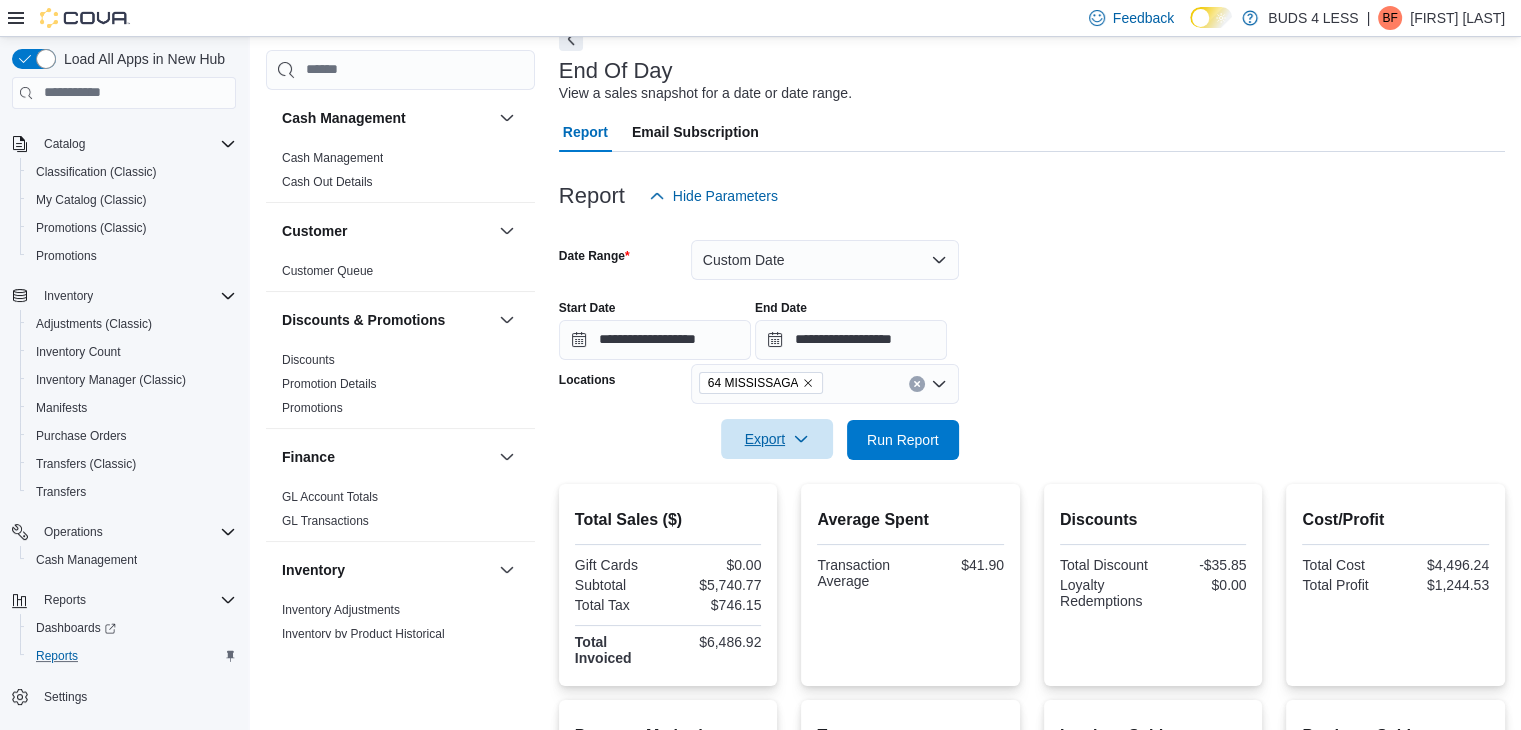 click 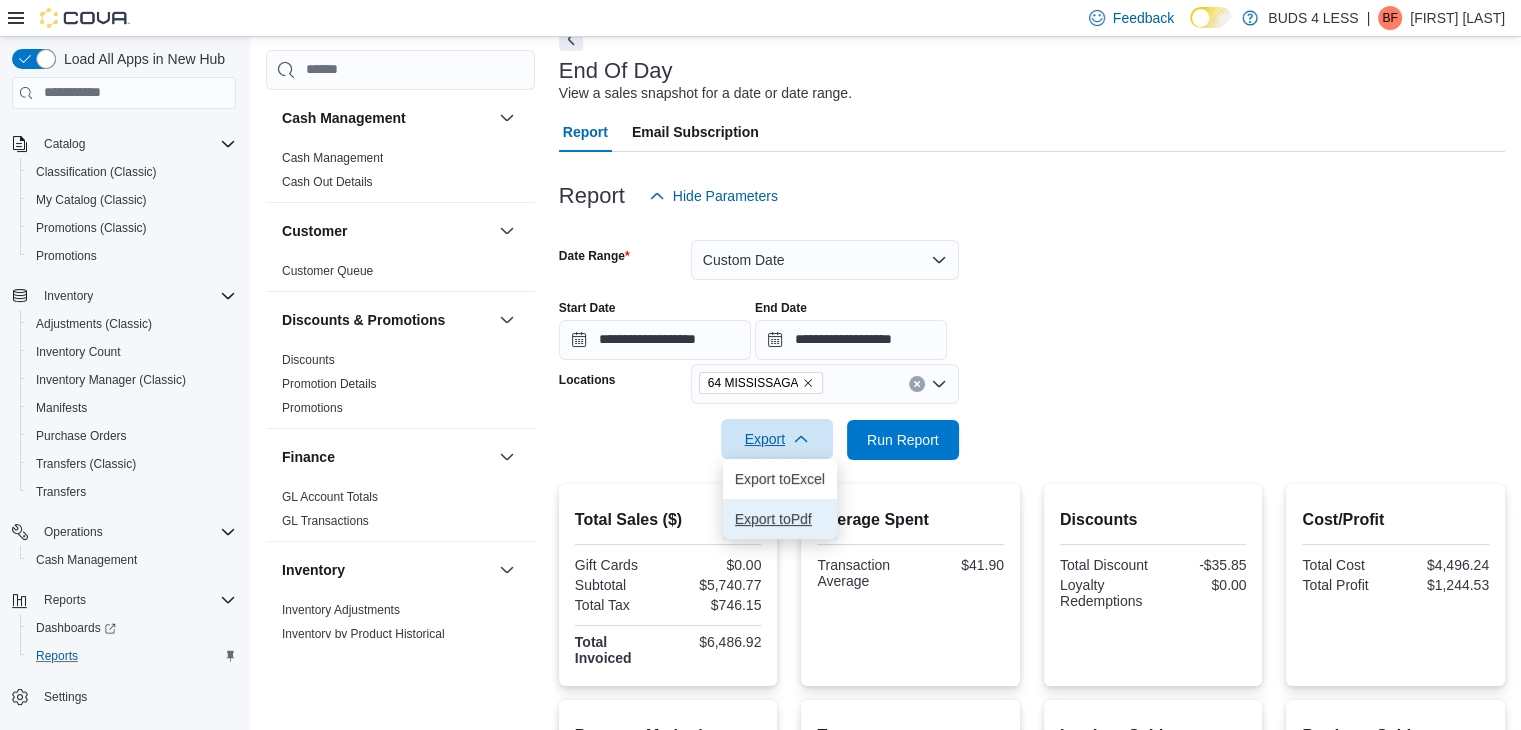 click on "Export to  Pdf" at bounding box center (780, 519) 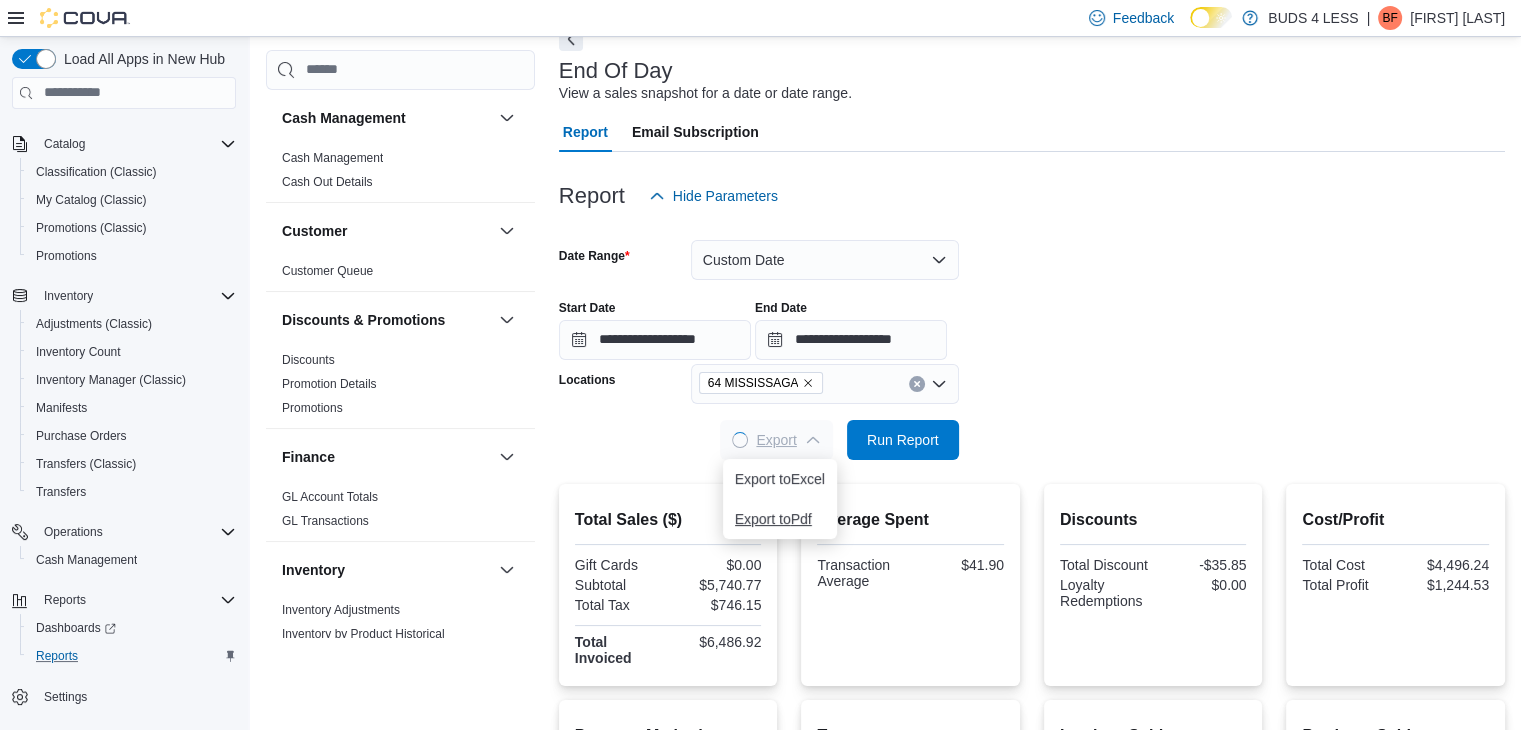 scroll, scrollTop: 0, scrollLeft: 0, axis: both 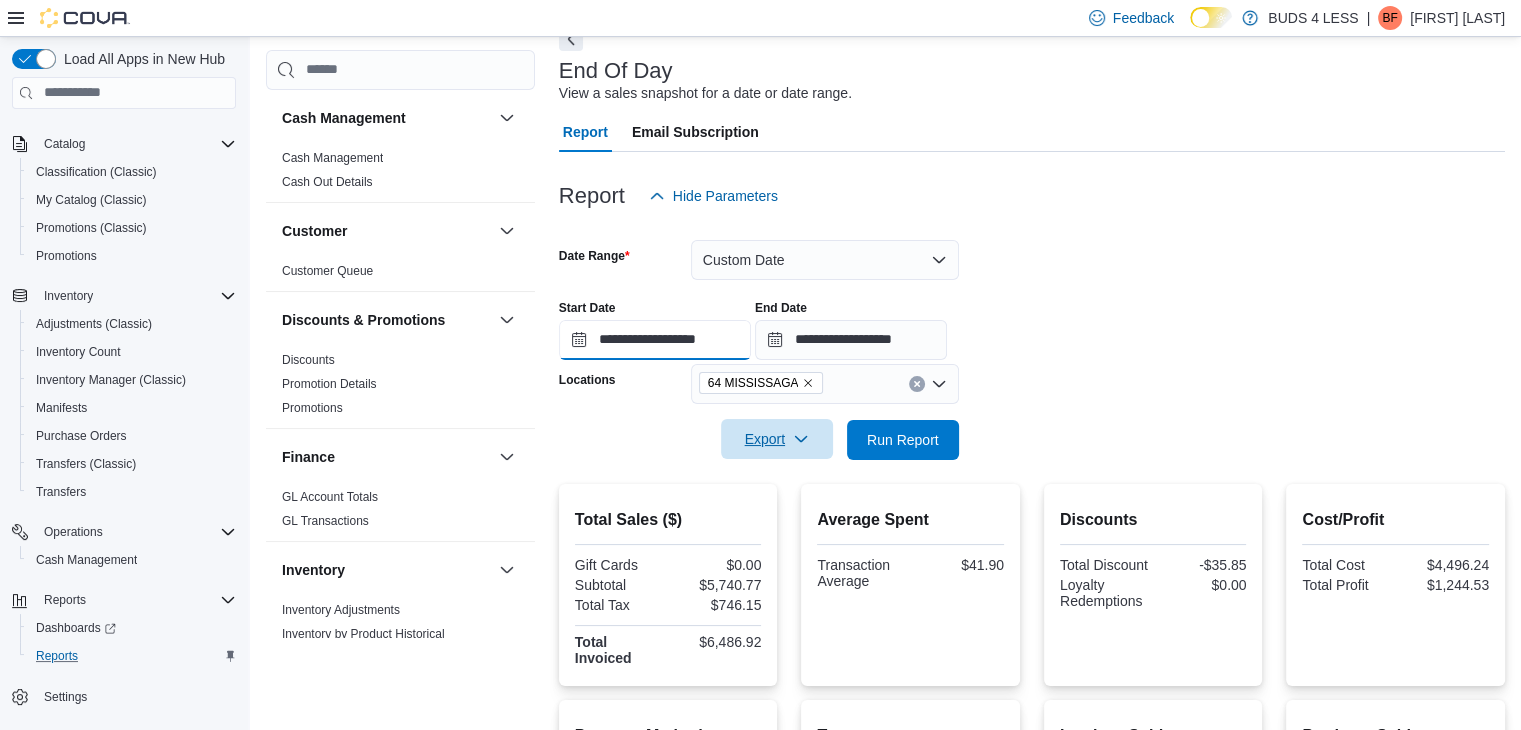 click on "**********" at bounding box center (655, 340) 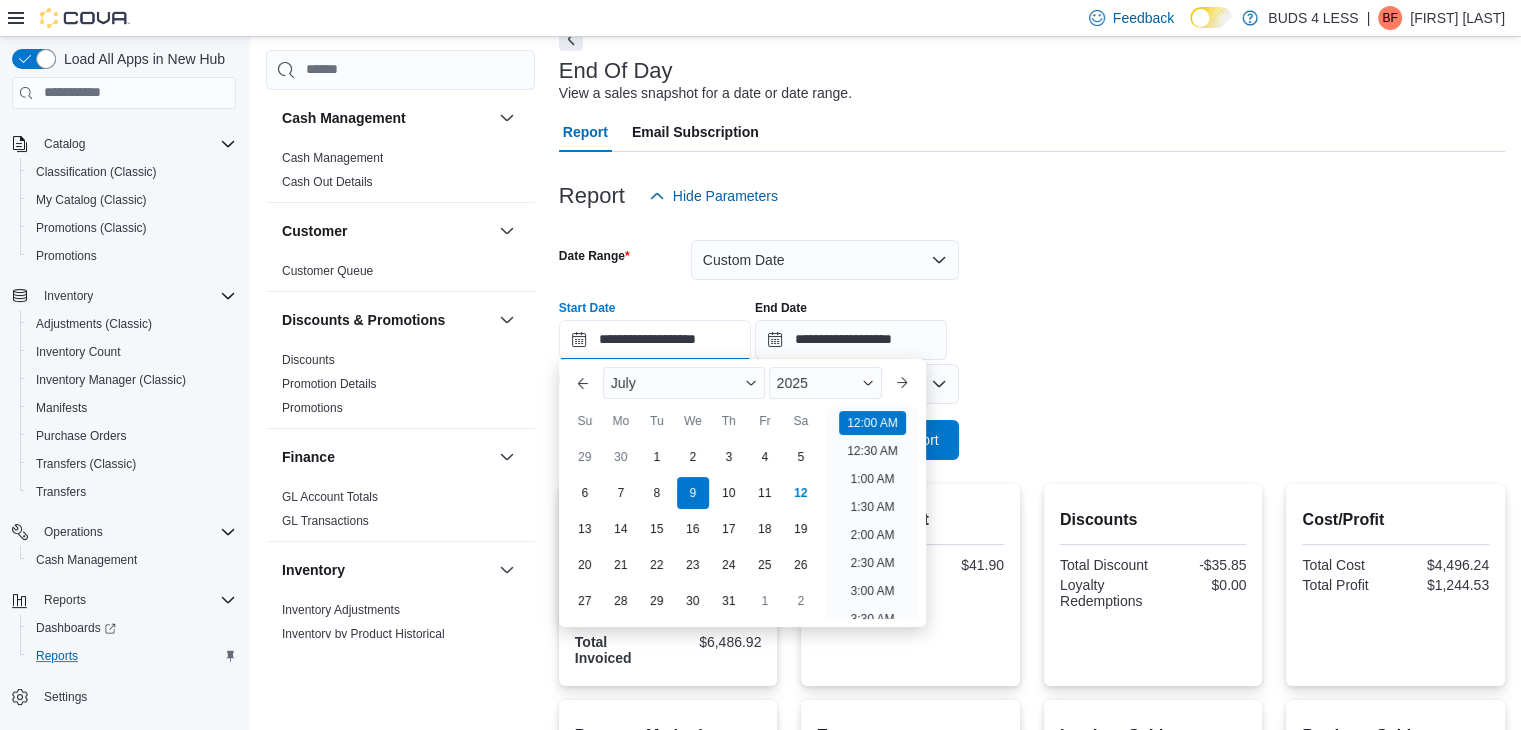 scroll, scrollTop: 62, scrollLeft: 0, axis: vertical 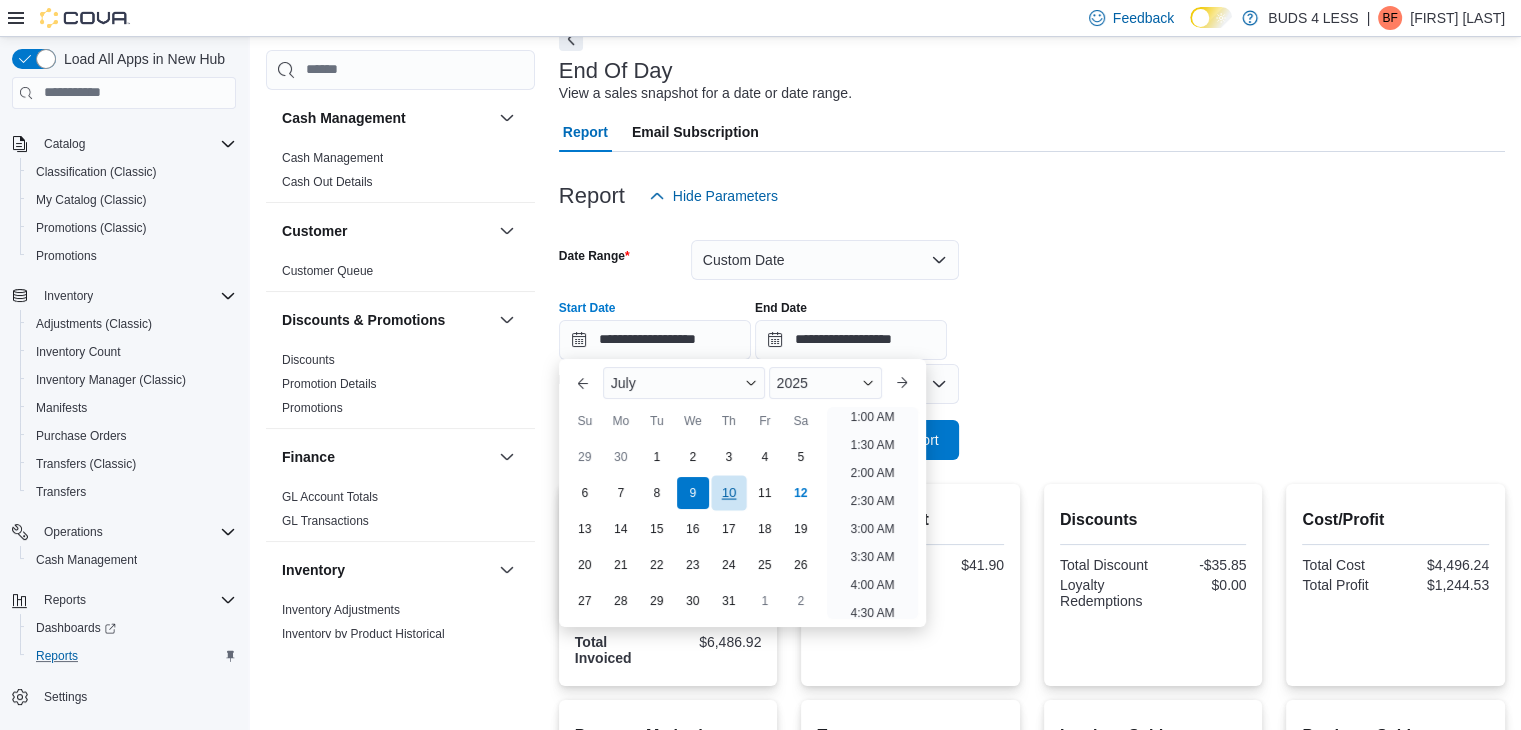 click on "10" at bounding box center [728, 493] 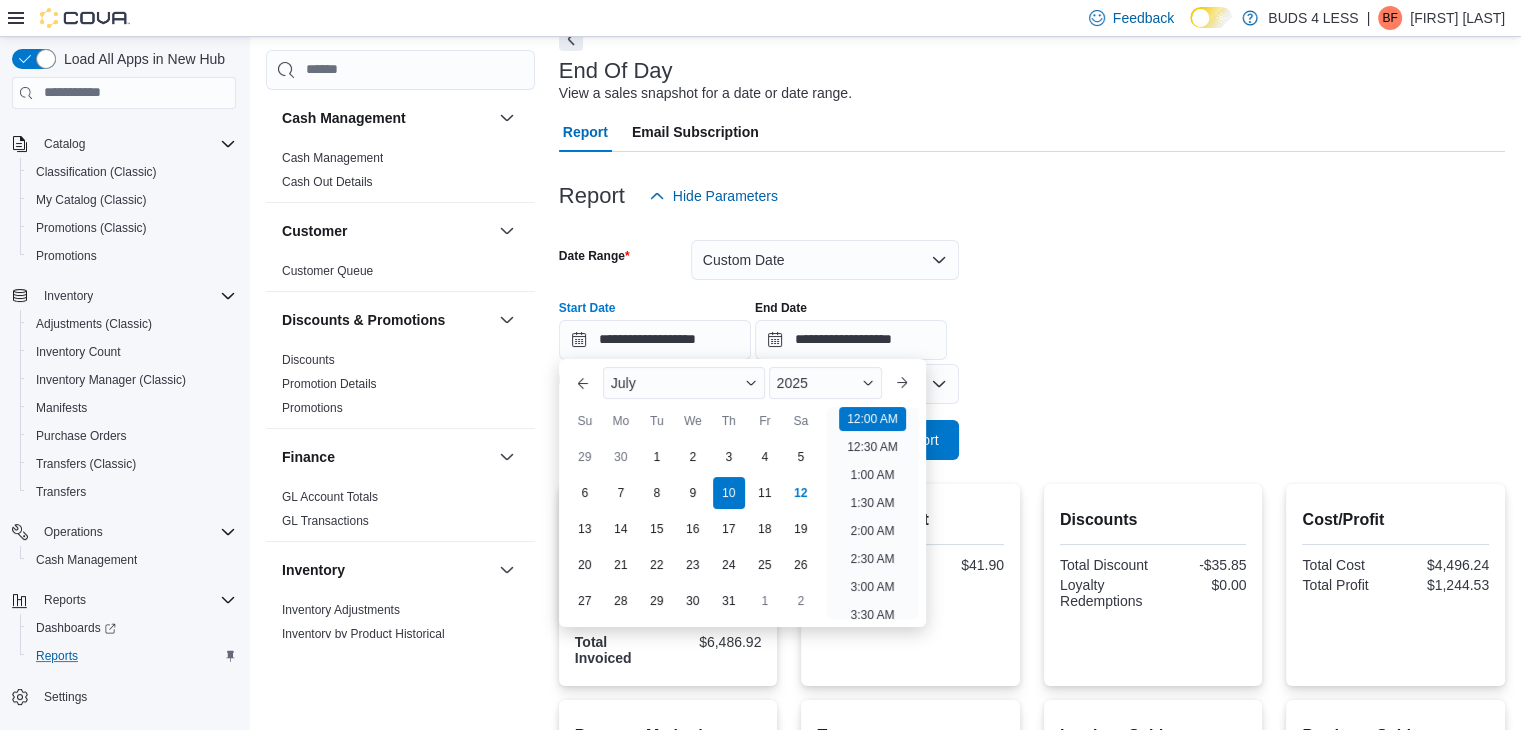 click on "**********" at bounding box center (1032, 338) 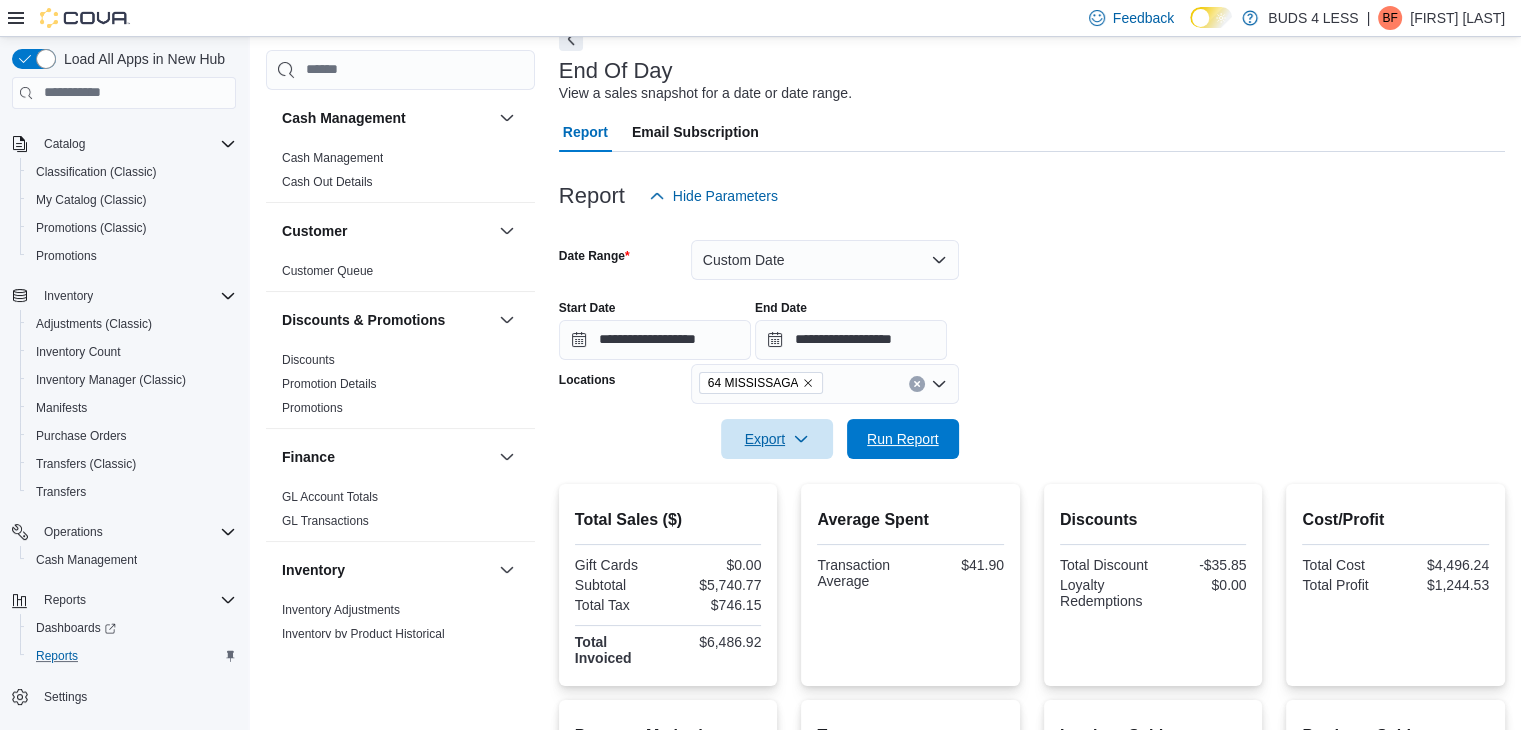click on "Run Report" at bounding box center (903, 439) 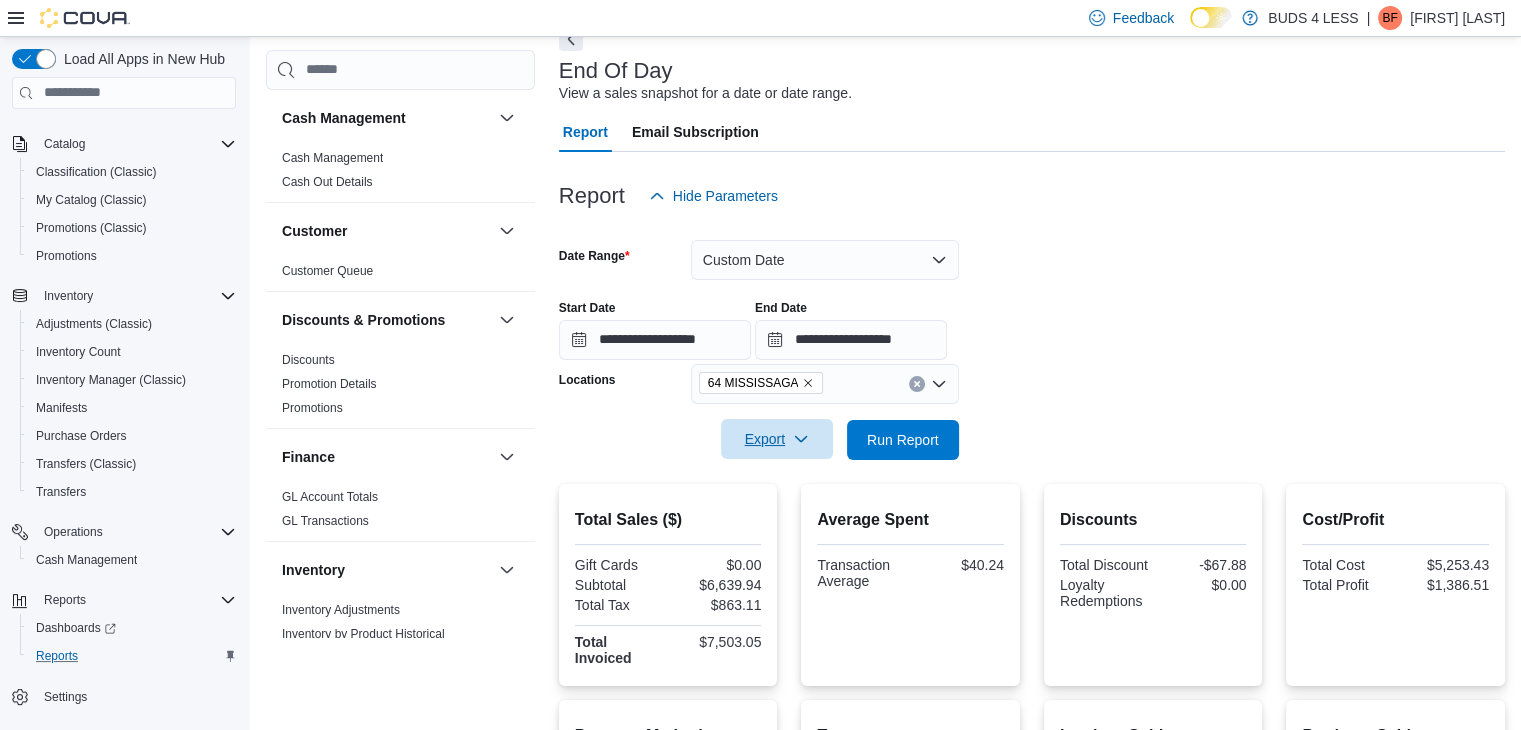 click 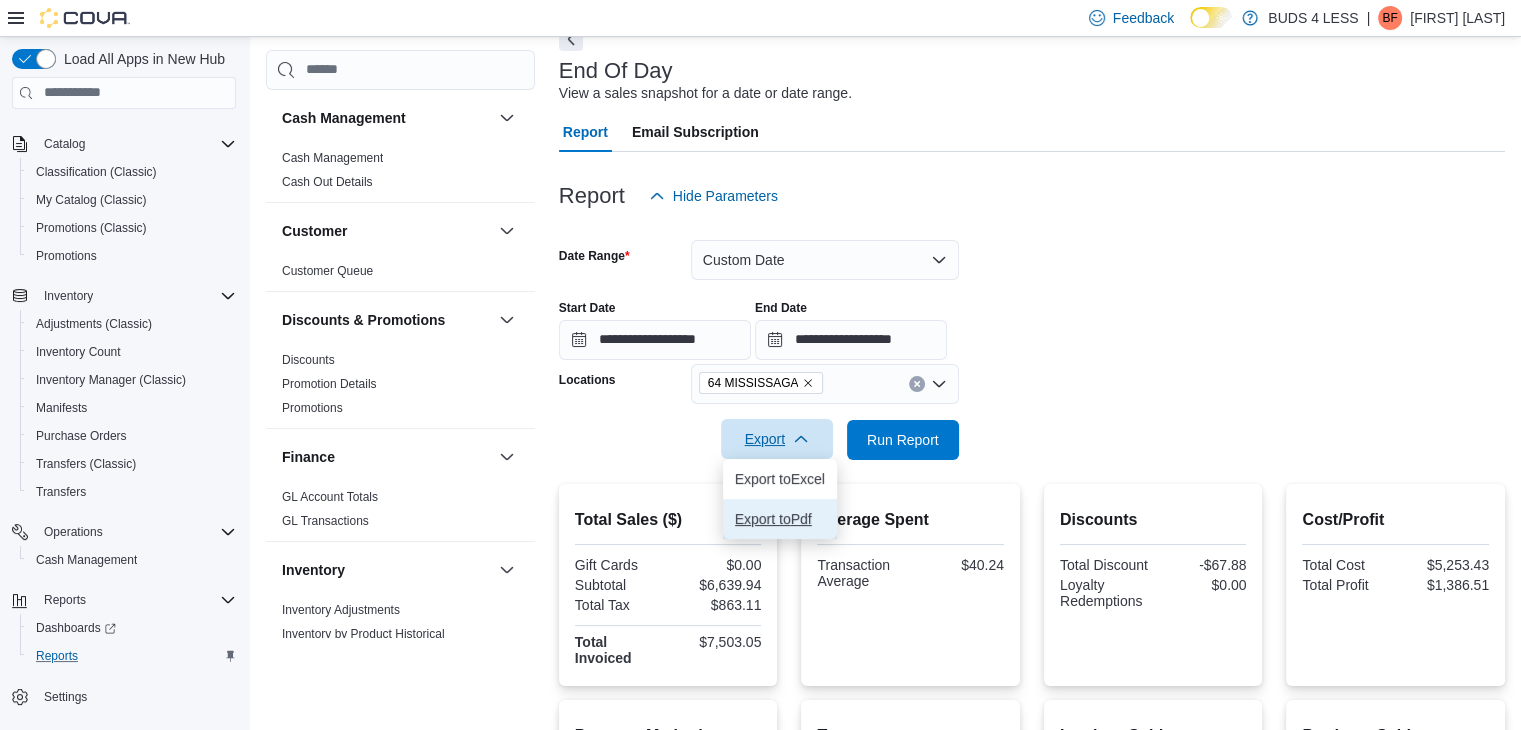 click on "Export to  Pdf" at bounding box center [780, 519] 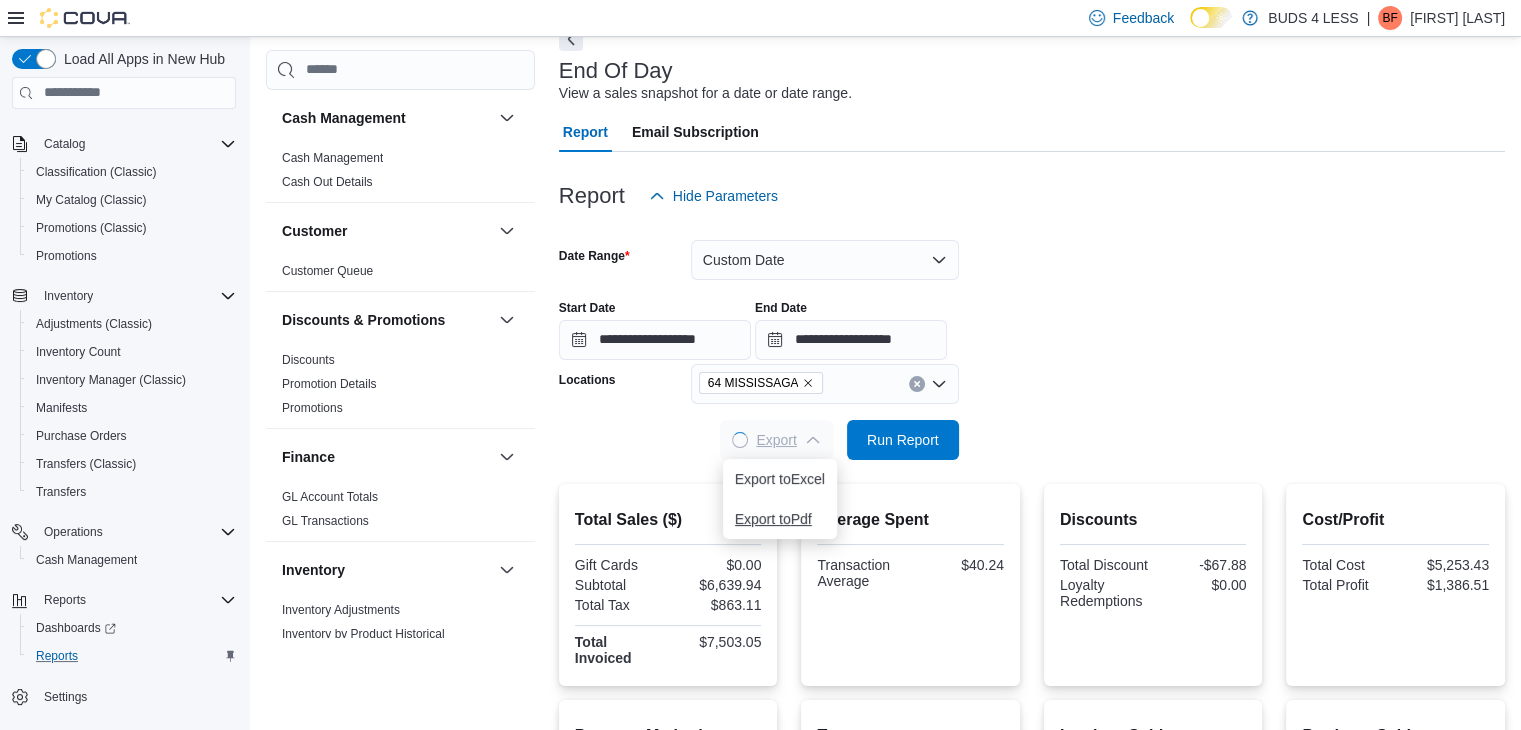 scroll, scrollTop: 0, scrollLeft: 0, axis: both 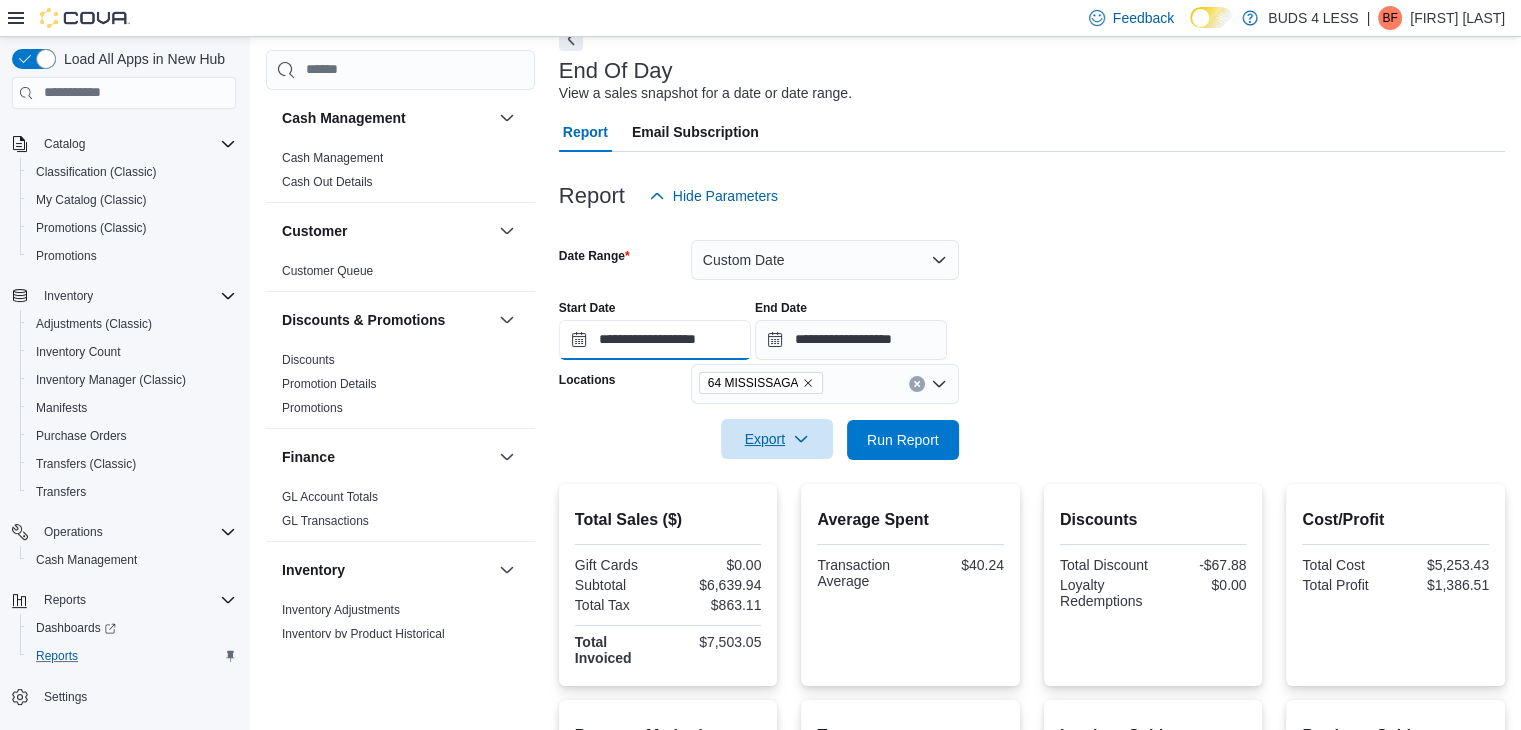 click on "**********" at bounding box center (655, 340) 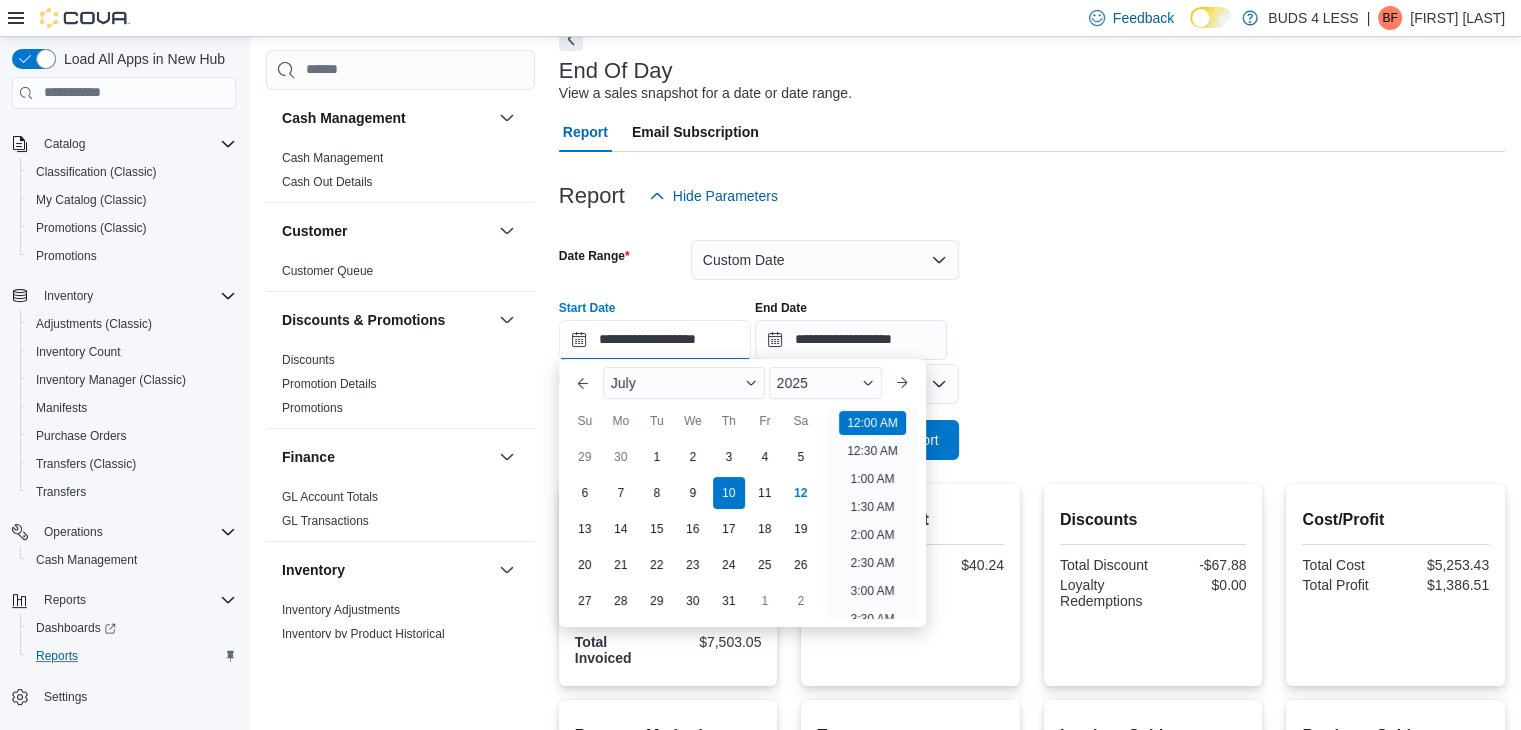 scroll, scrollTop: 62, scrollLeft: 0, axis: vertical 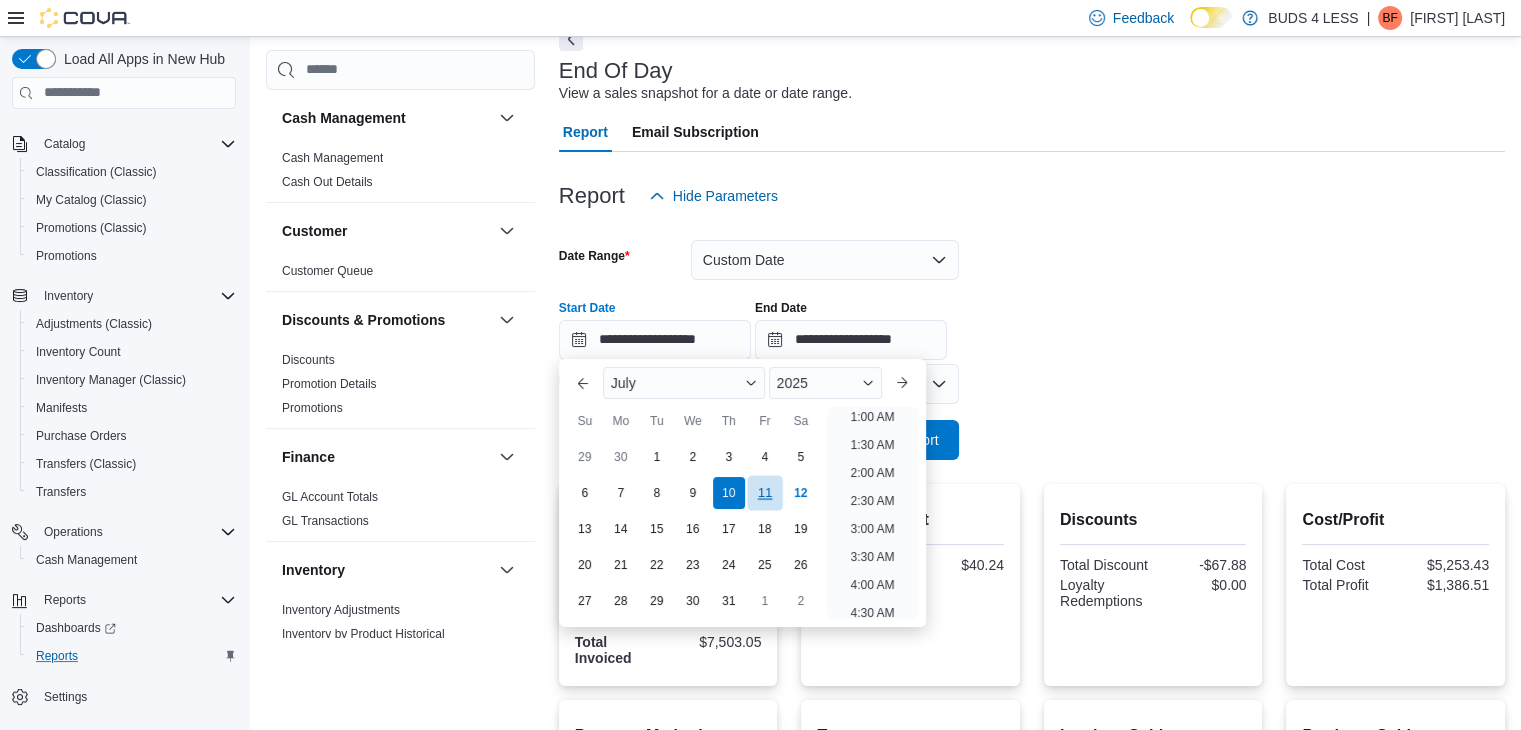 click on "11" at bounding box center (764, 493) 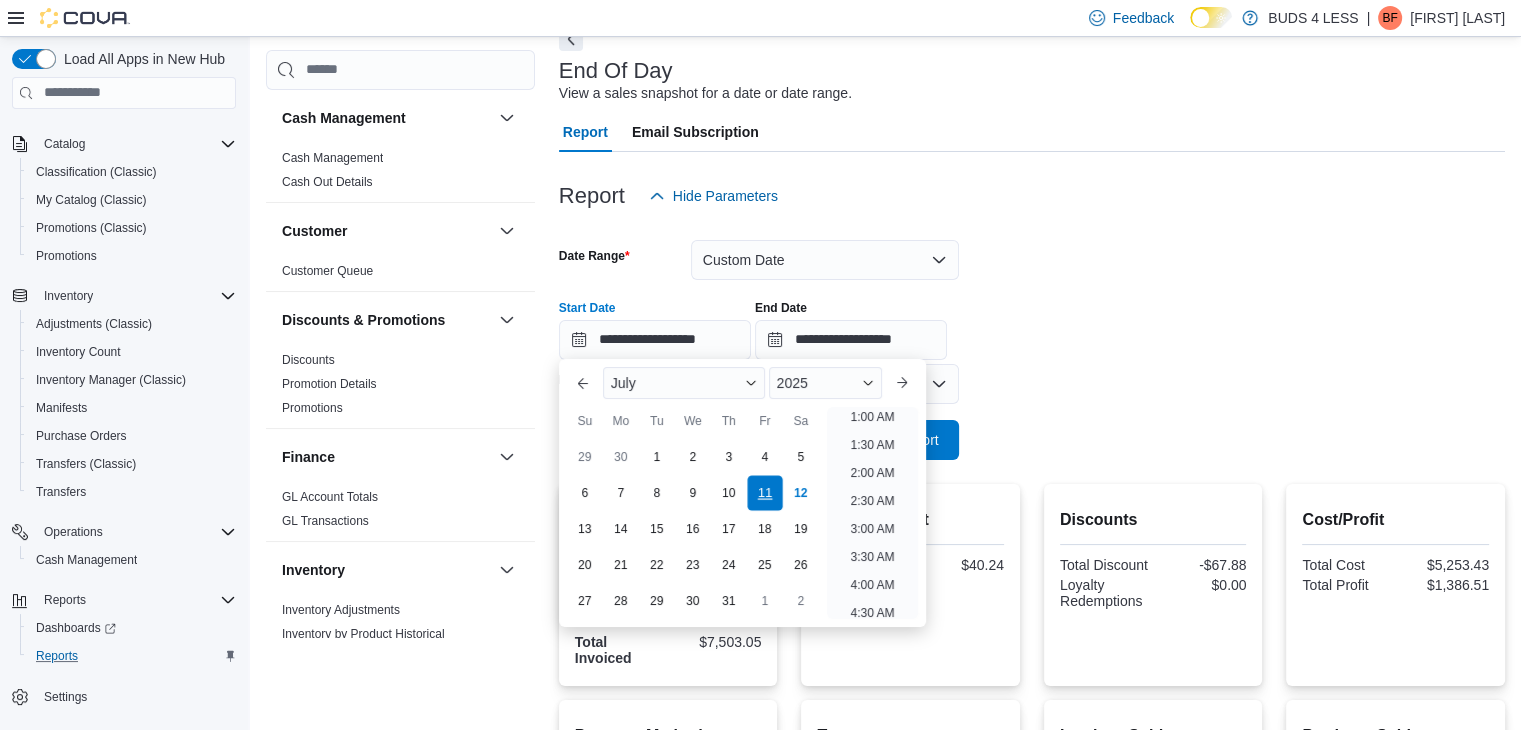 scroll, scrollTop: 4, scrollLeft: 0, axis: vertical 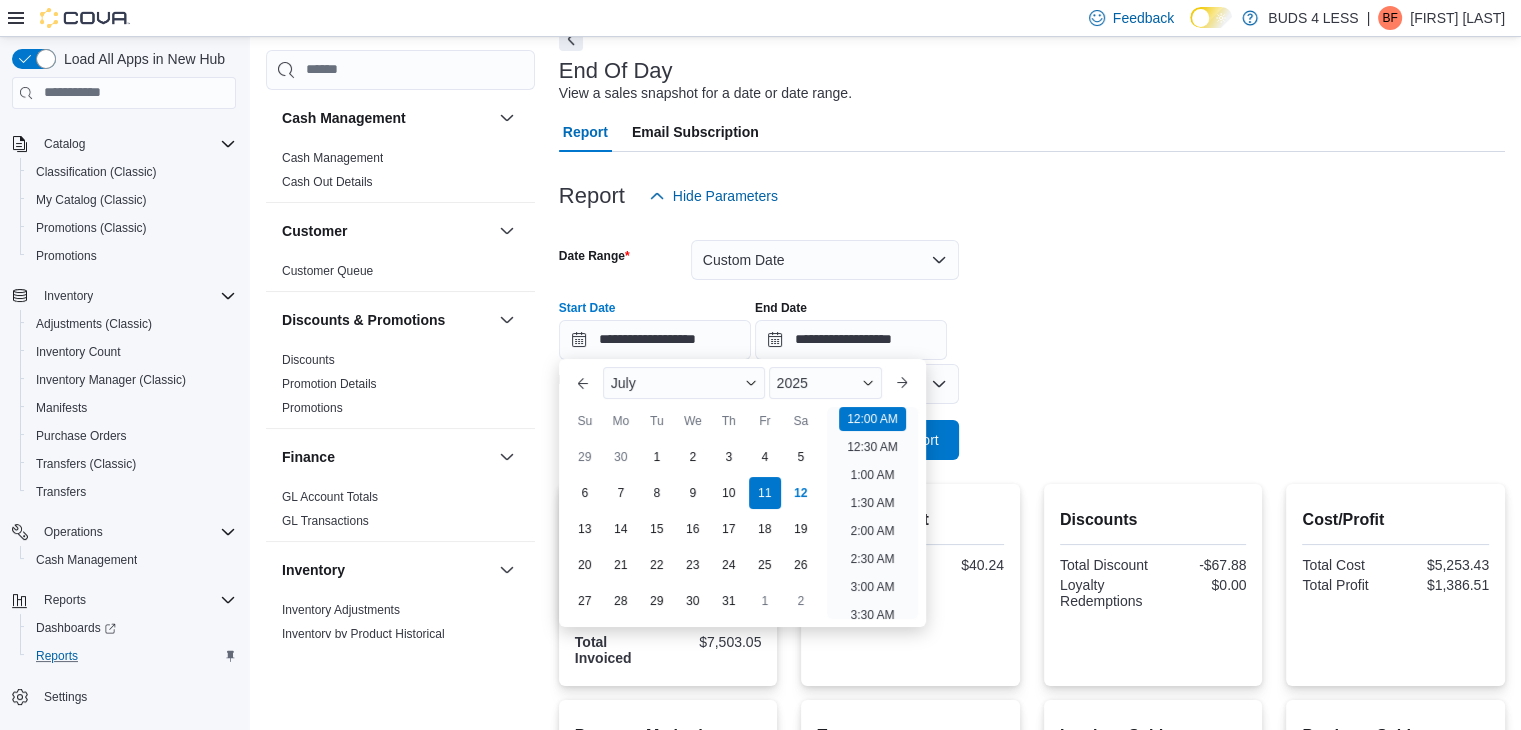 click on "**********" at bounding box center (1032, 338) 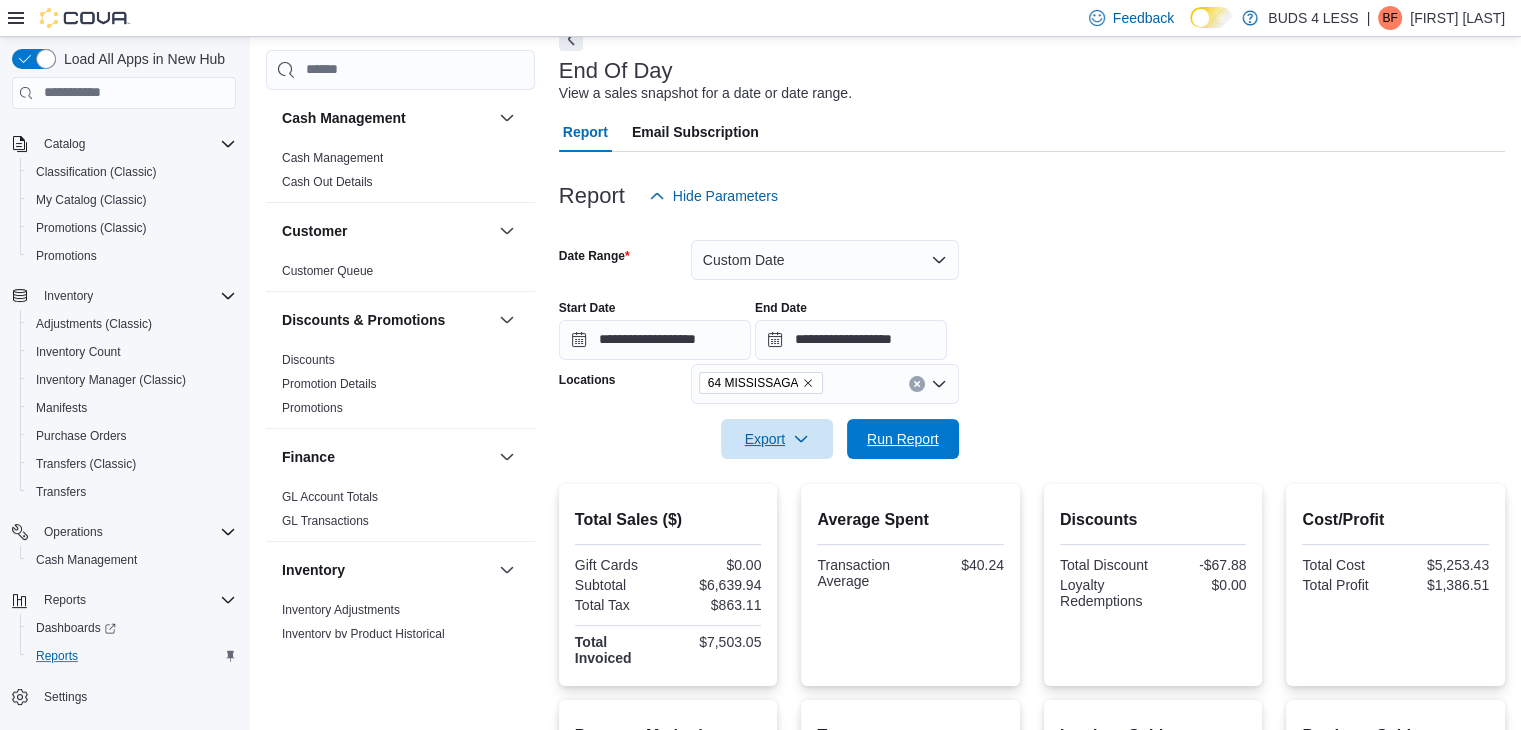 click on "Run Report" at bounding box center (903, 439) 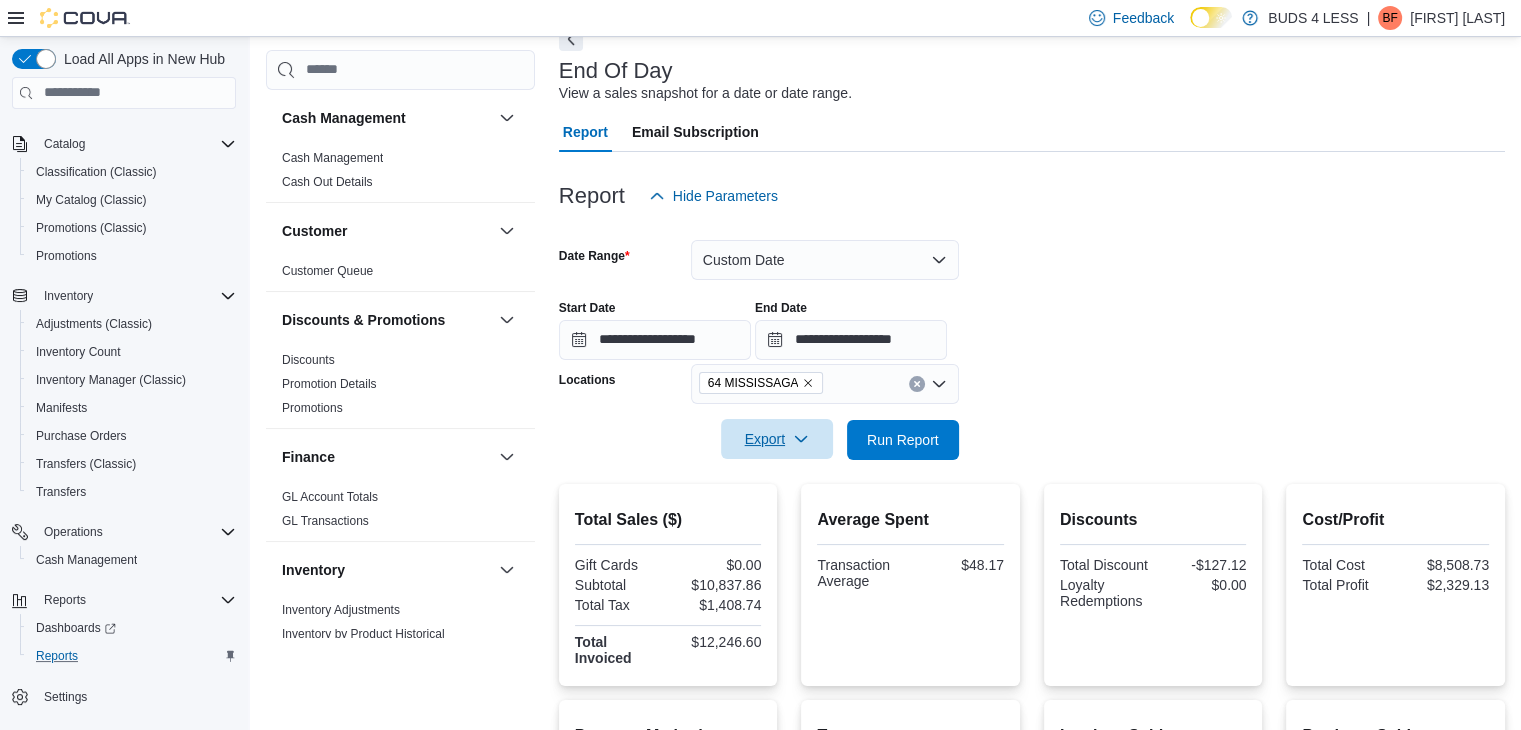 click on "Export" at bounding box center [777, 439] 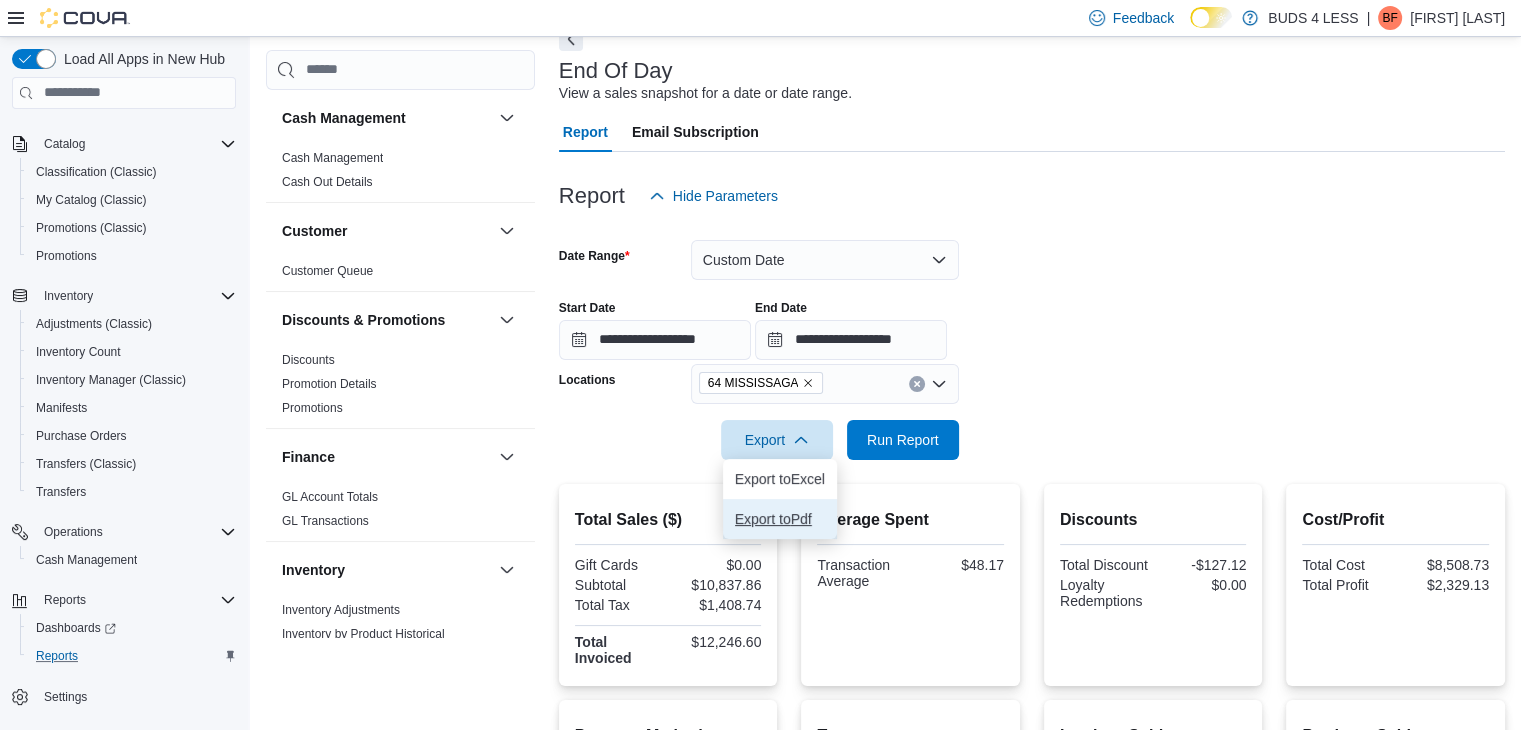 click on "Export to  Pdf" at bounding box center [780, 519] 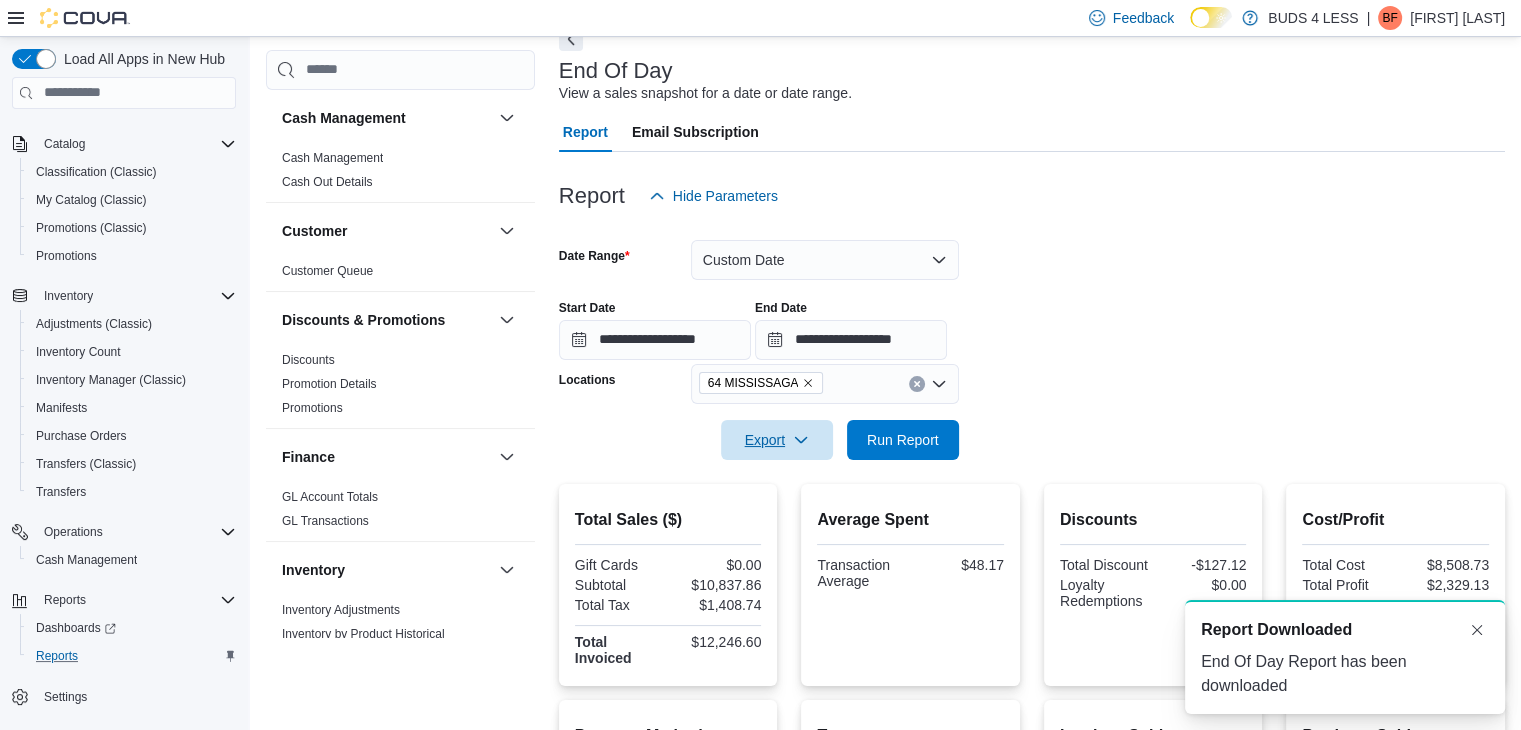 scroll, scrollTop: 0, scrollLeft: 0, axis: both 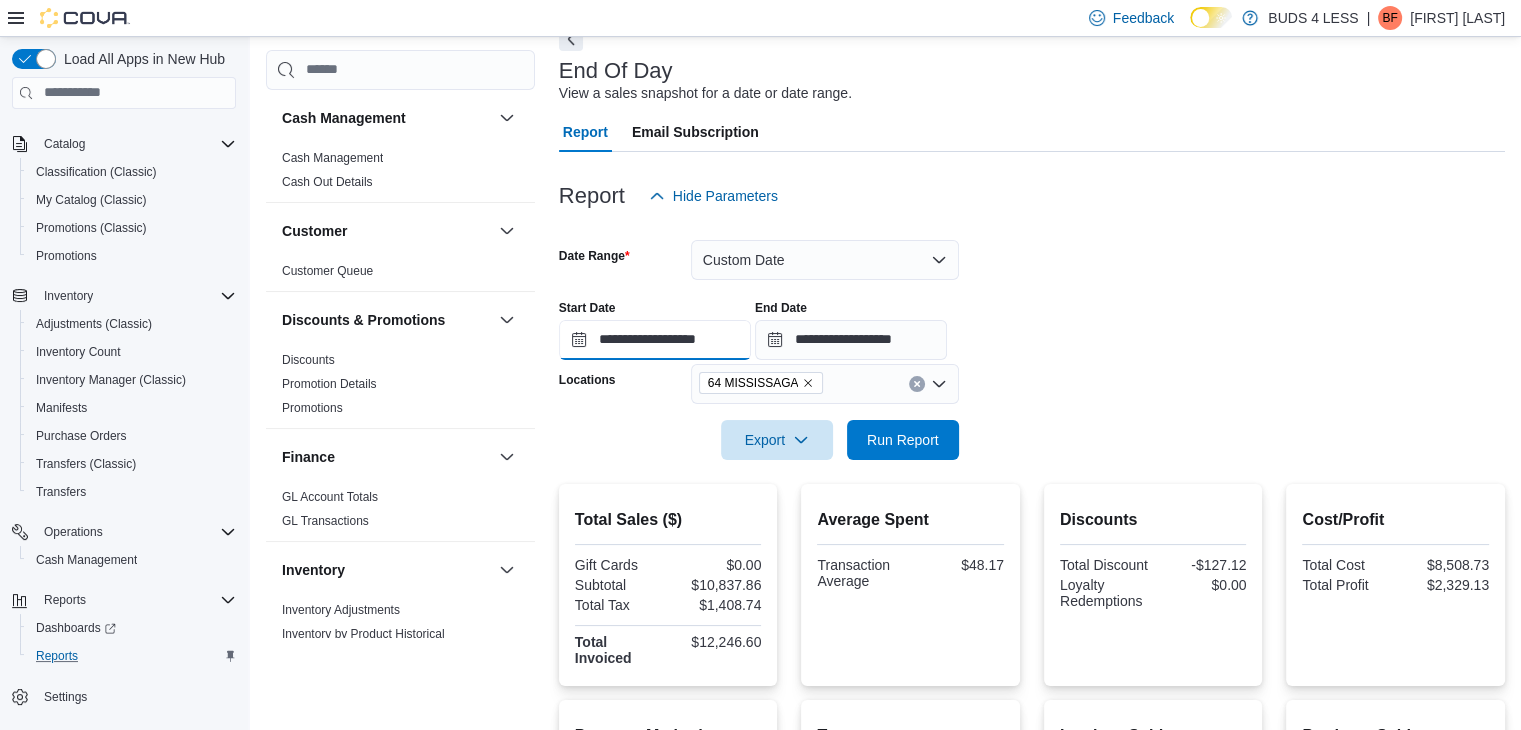 click on "**********" at bounding box center [655, 340] 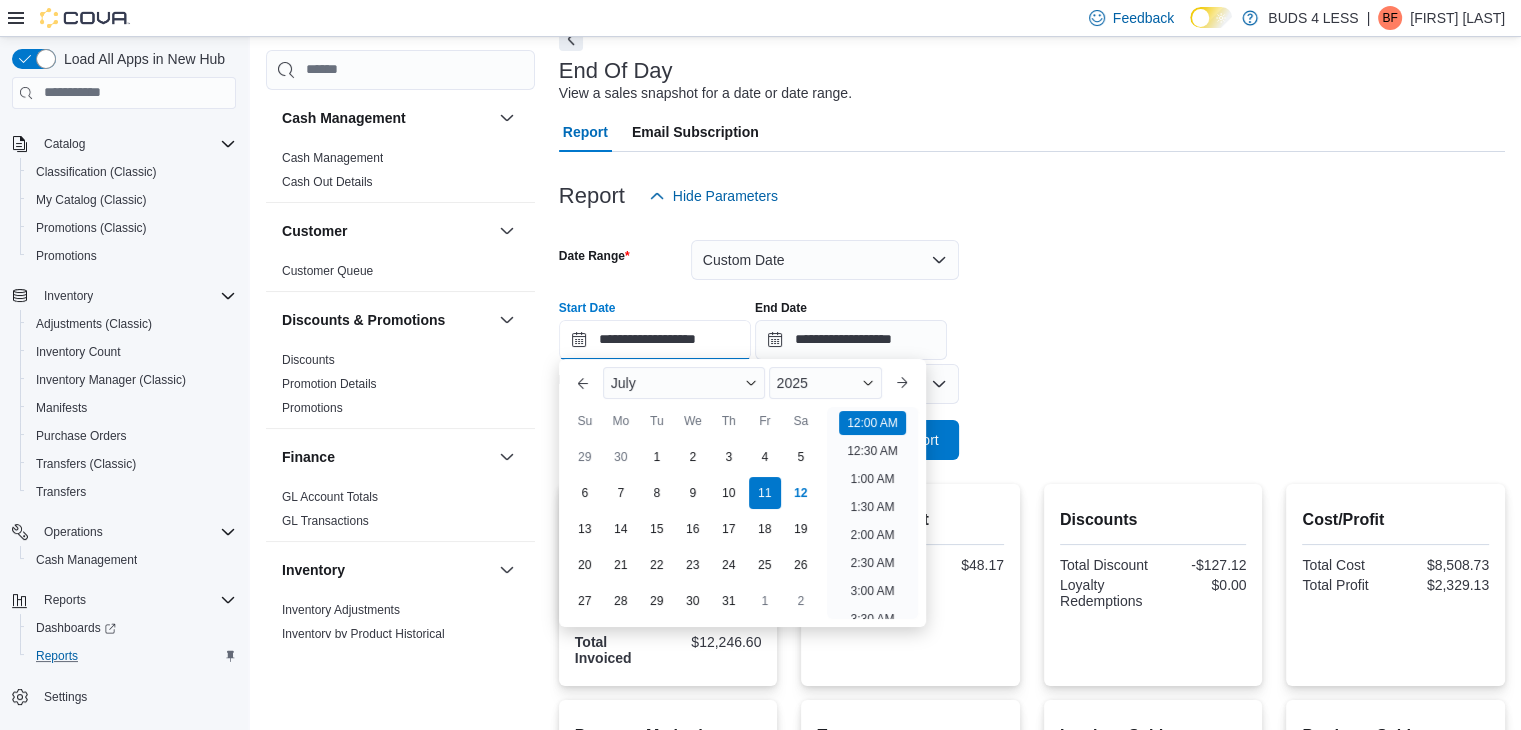 scroll, scrollTop: 62, scrollLeft: 0, axis: vertical 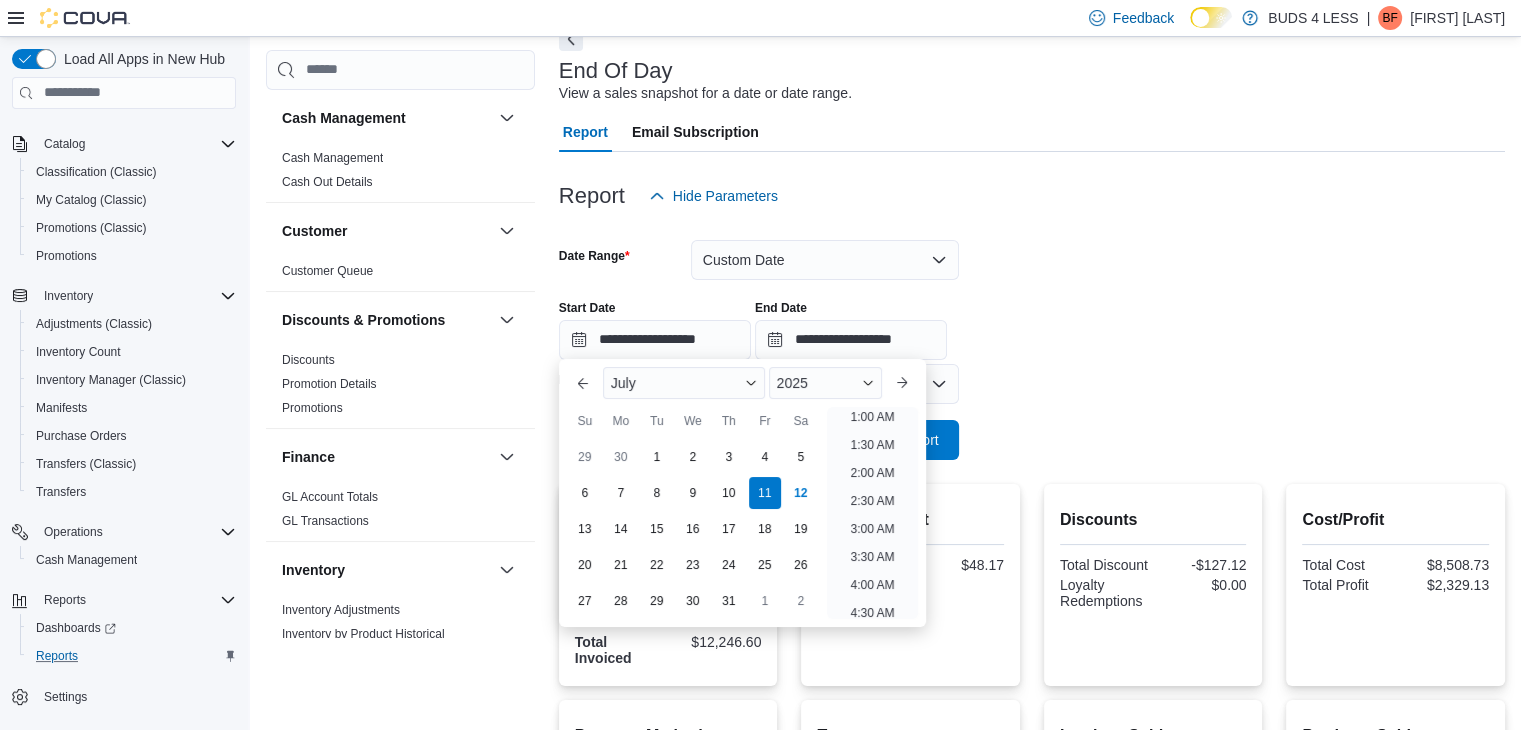 click on "**********" at bounding box center [1032, 338] 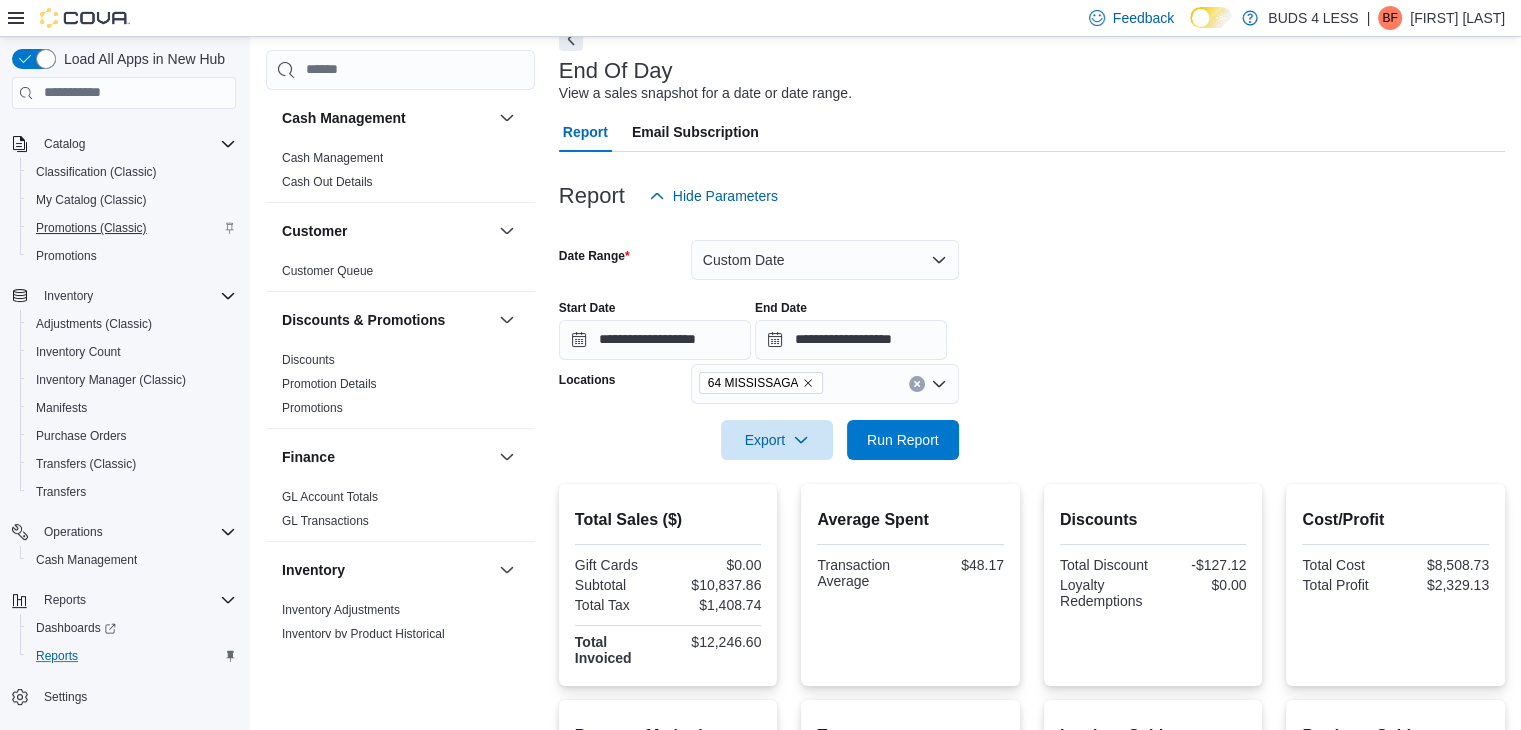 scroll, scrollTop: 0, scrollLeft: 0, axis: both 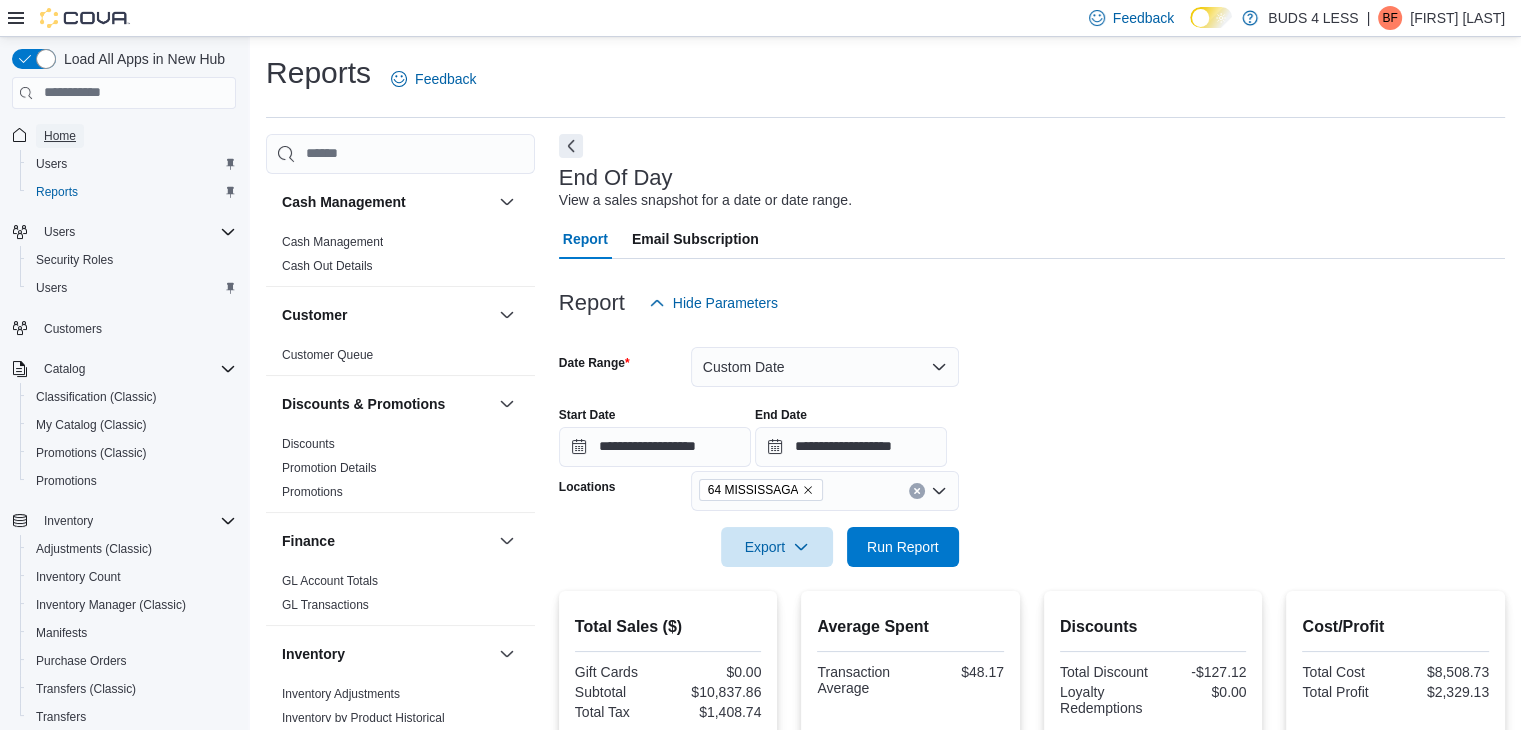 click on "Home" at bounding box center (60, 136) 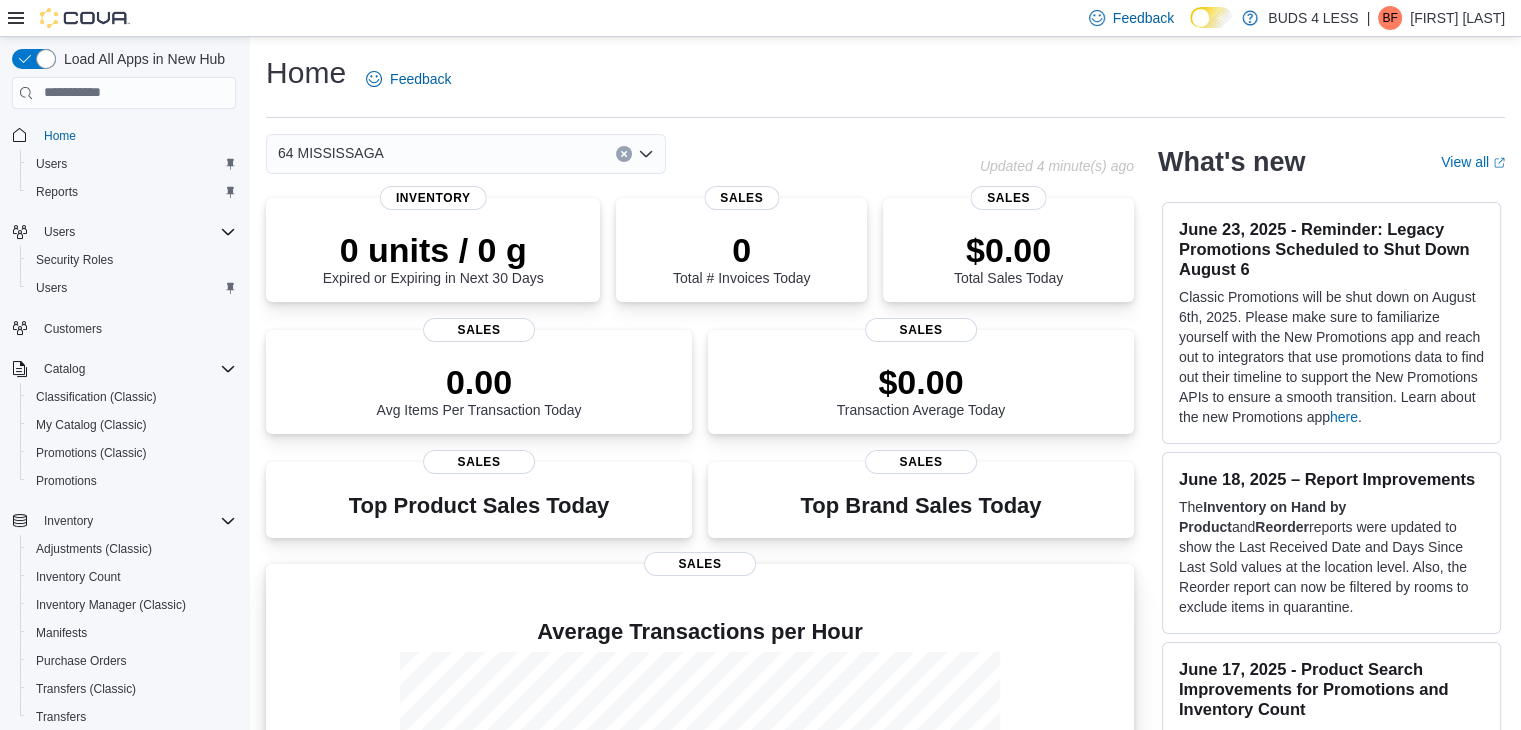 click at bounding box center [700, 600] 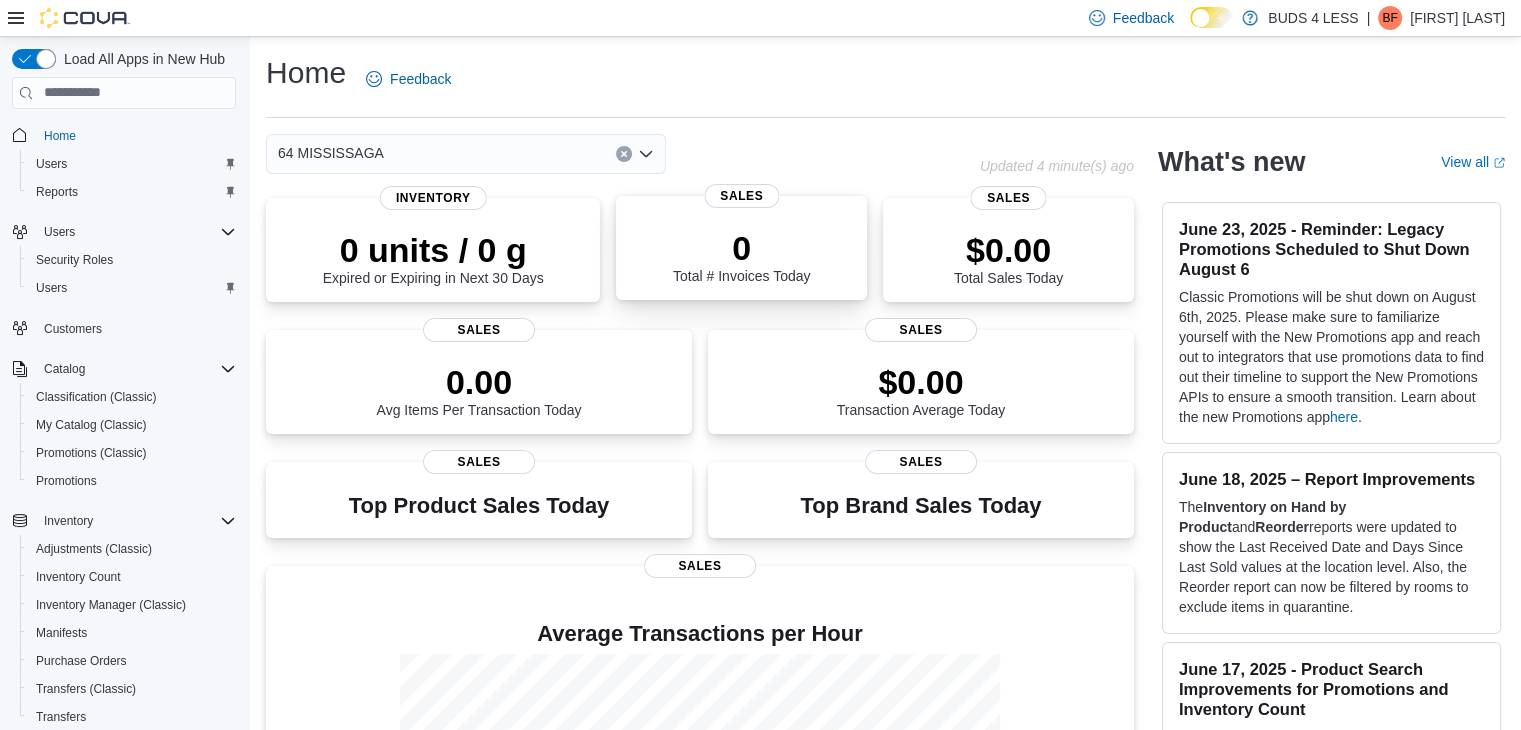 click on "0 Total # Invoices Today" at bounding box center (741, 252) 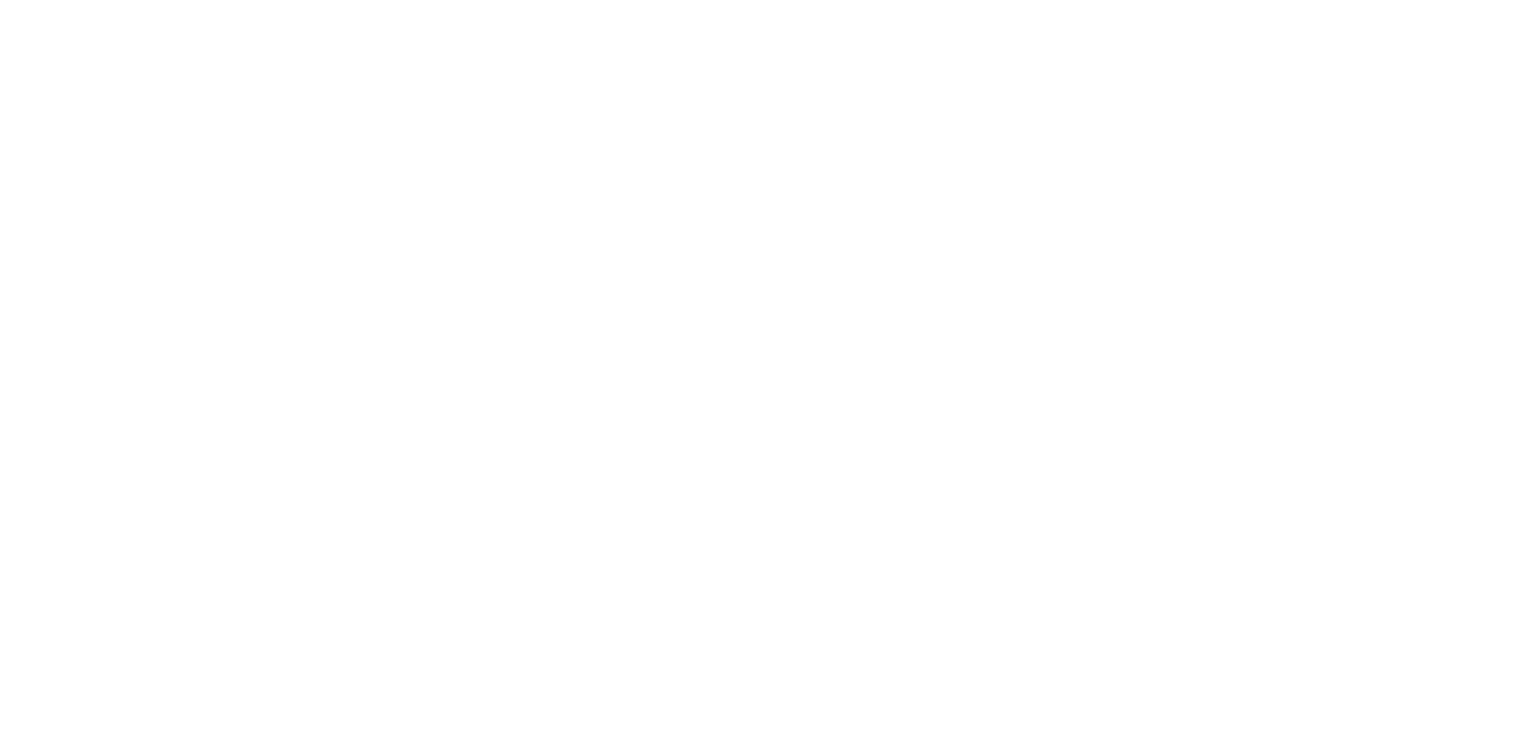 scroll, scrollTop: 0, scrollLeft: 0, axis: both 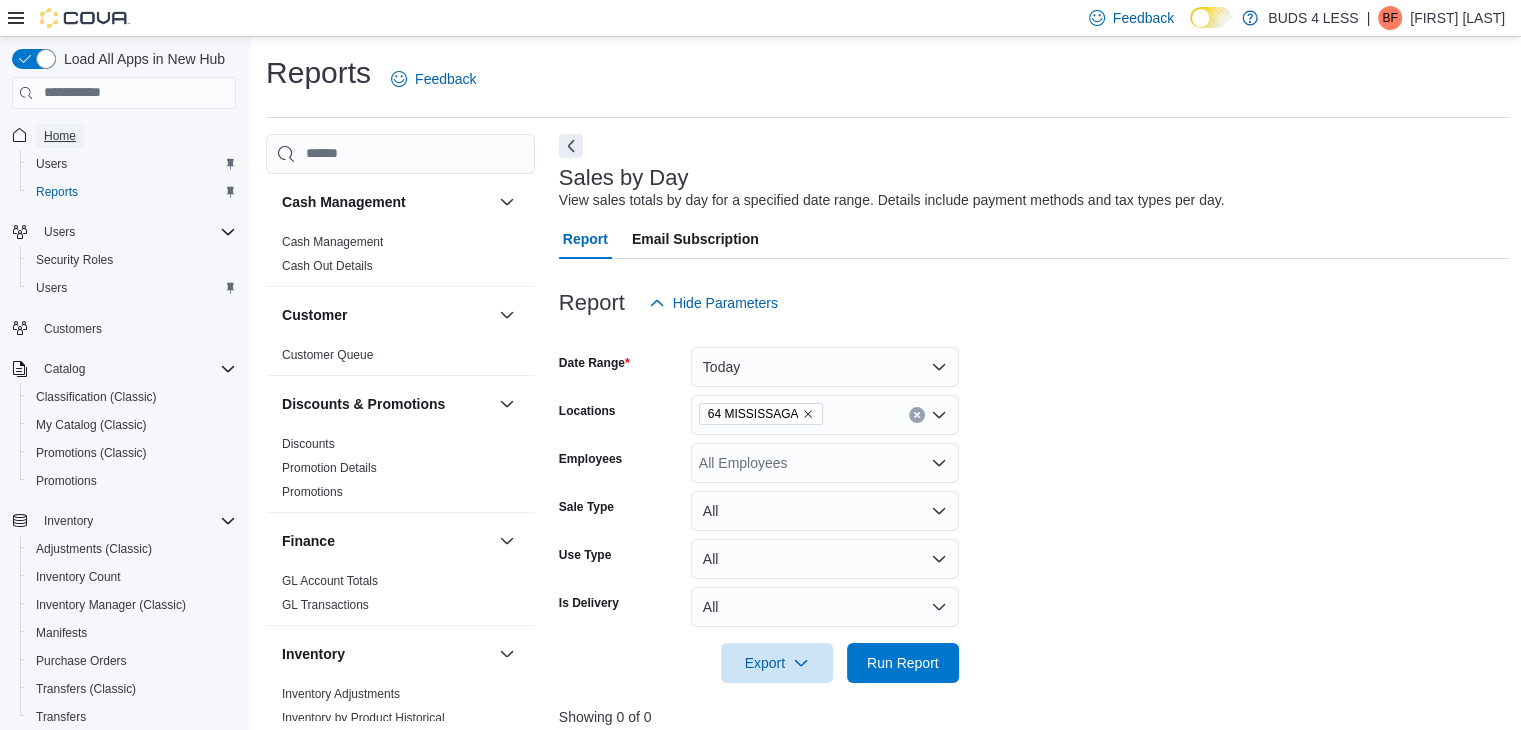 click on "Home" at bounding box center (60, 136) 